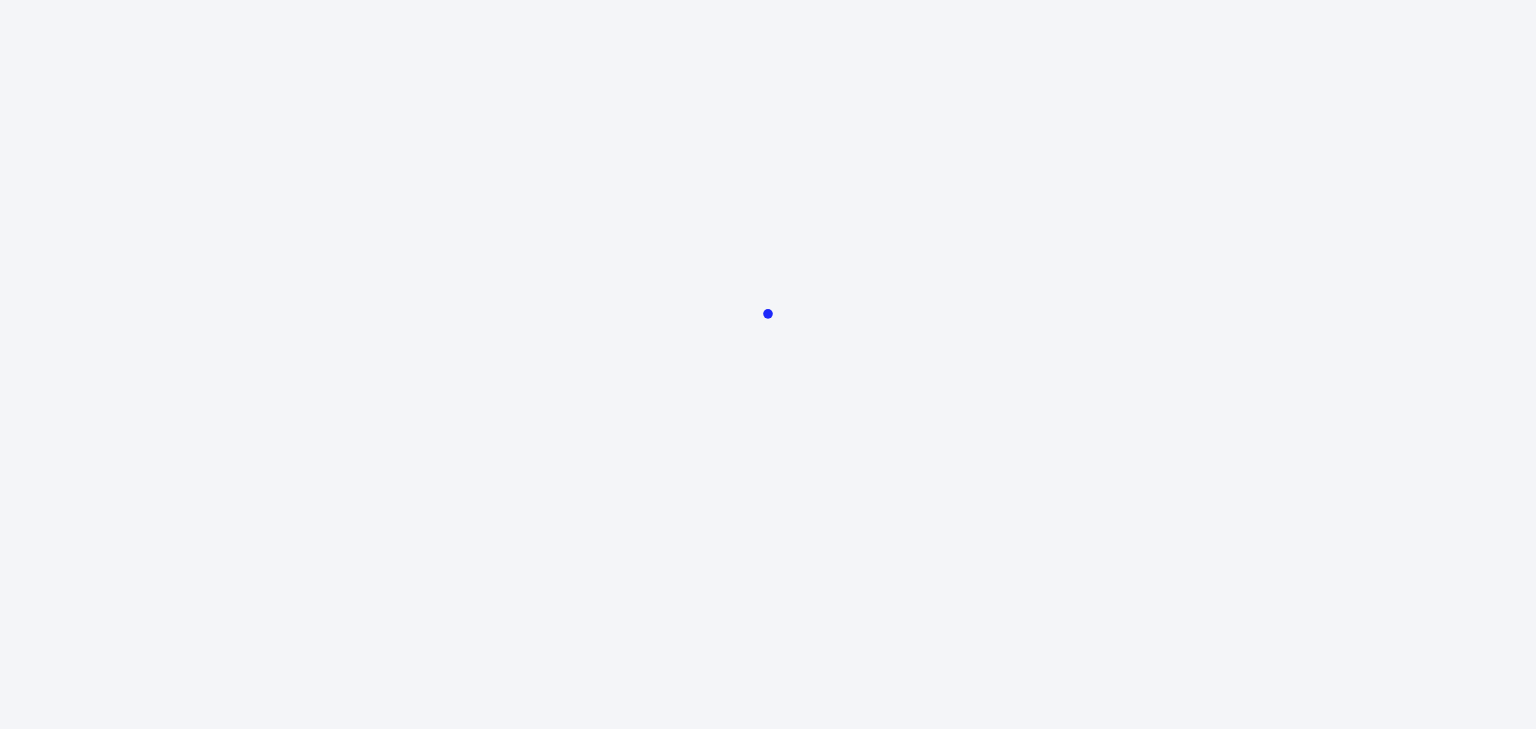 scroll, scrollTop: 0, scrollLeft: 0, axis: both 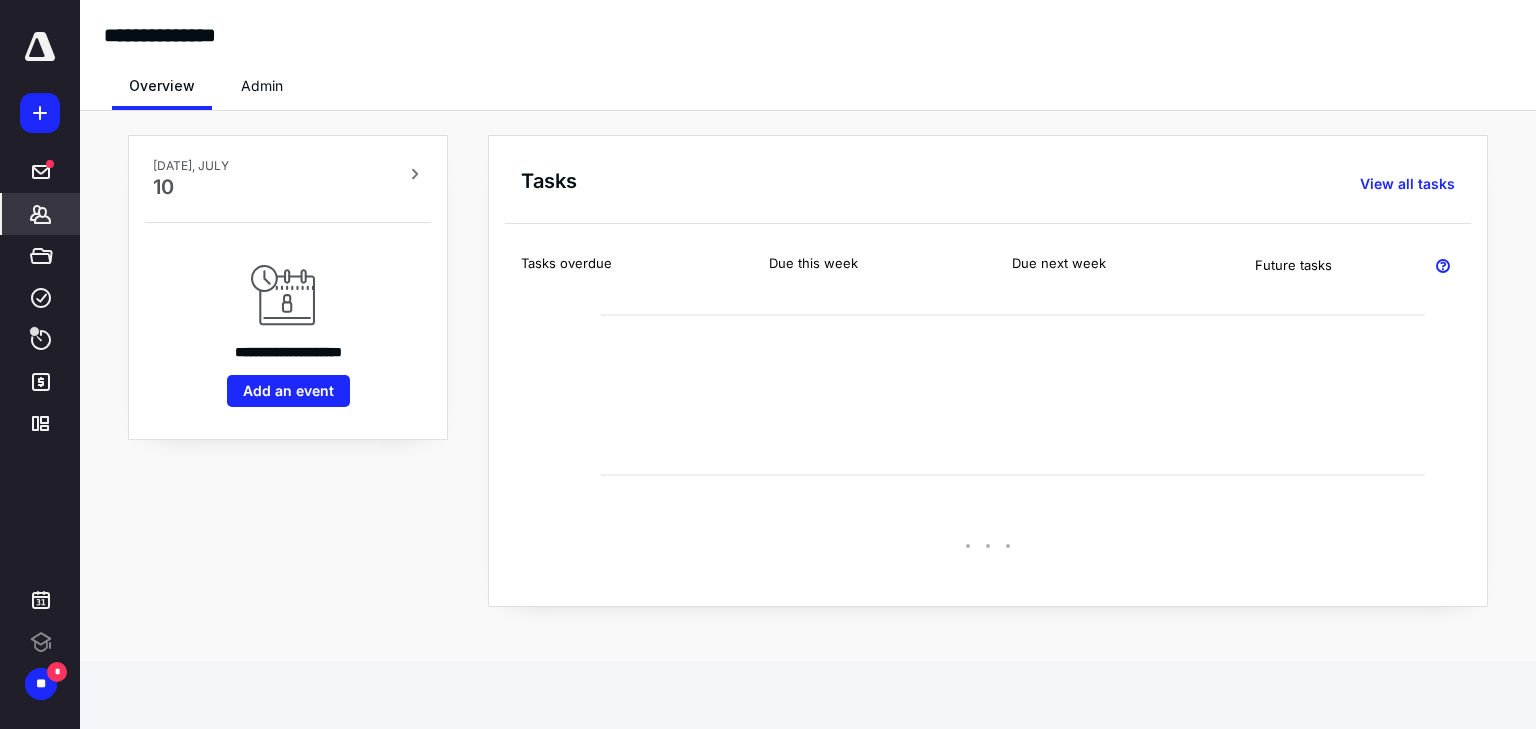 click 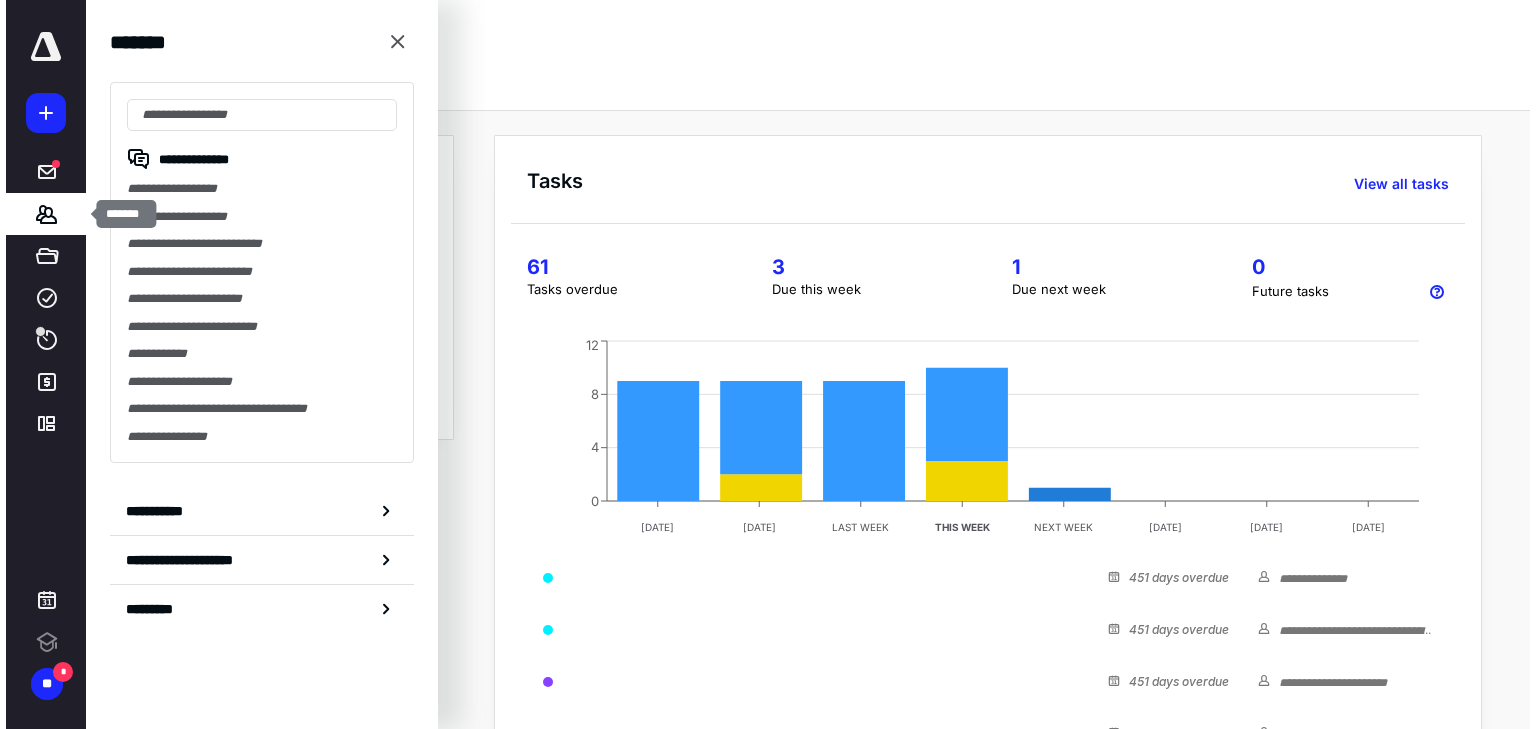scroll, scrollTop: 0, scrollLeft: 0, axis: both 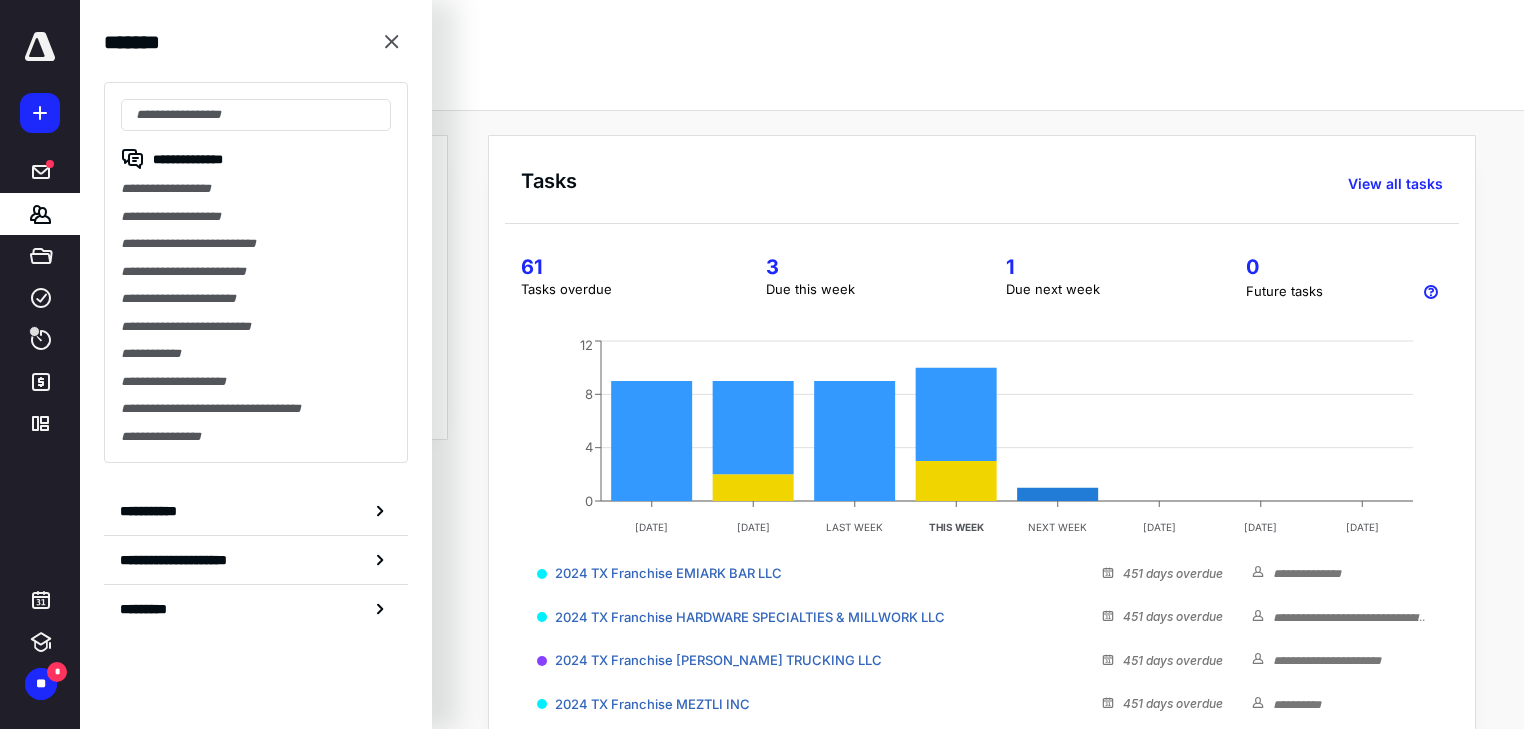 click on "**********" at bounding box center (256, 189) 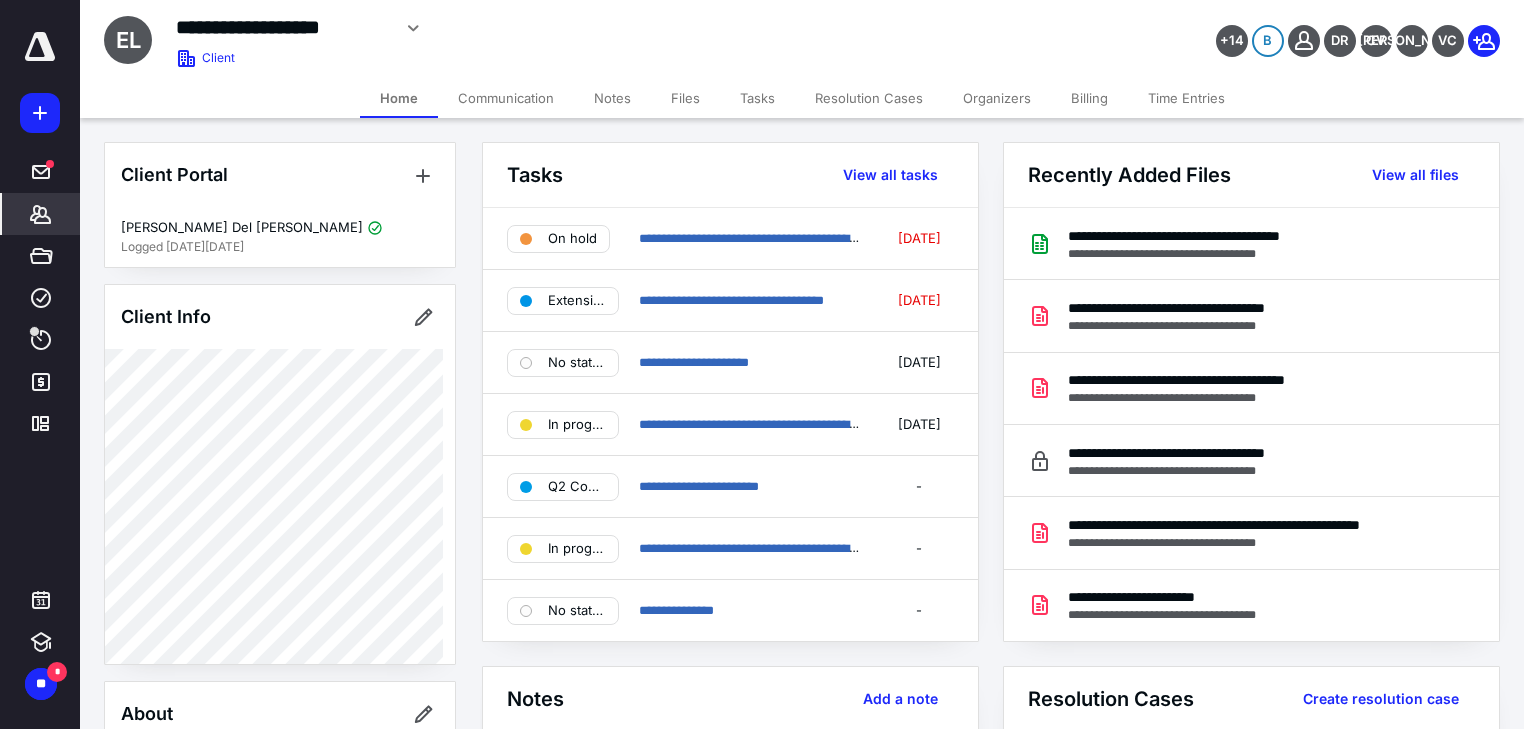 click on "Files" at bounding box center (685, 98) 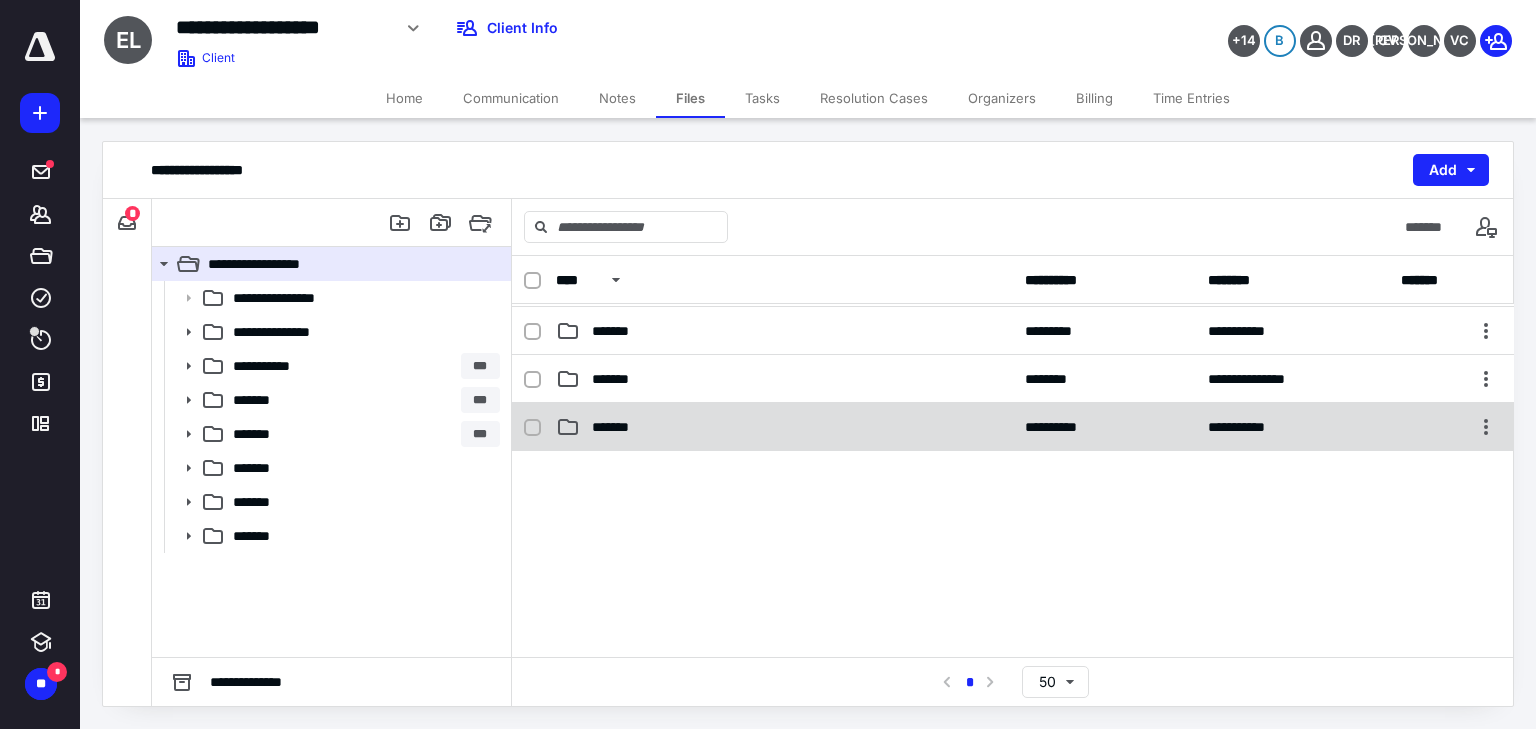 scroll, scrollTop: 240, scrollLeft: 0, axis: vertical 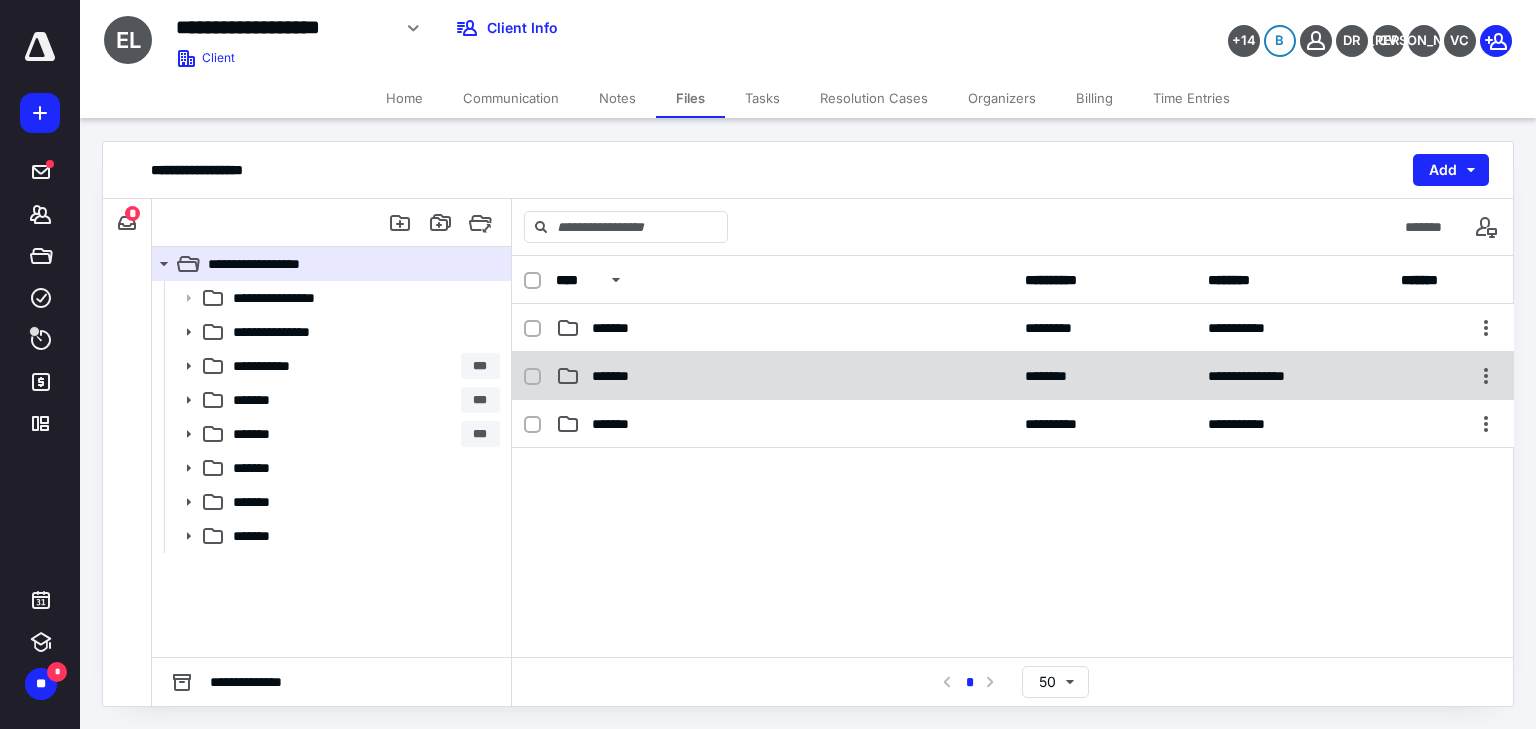 click on "*******" at bounding box center (784, 376) 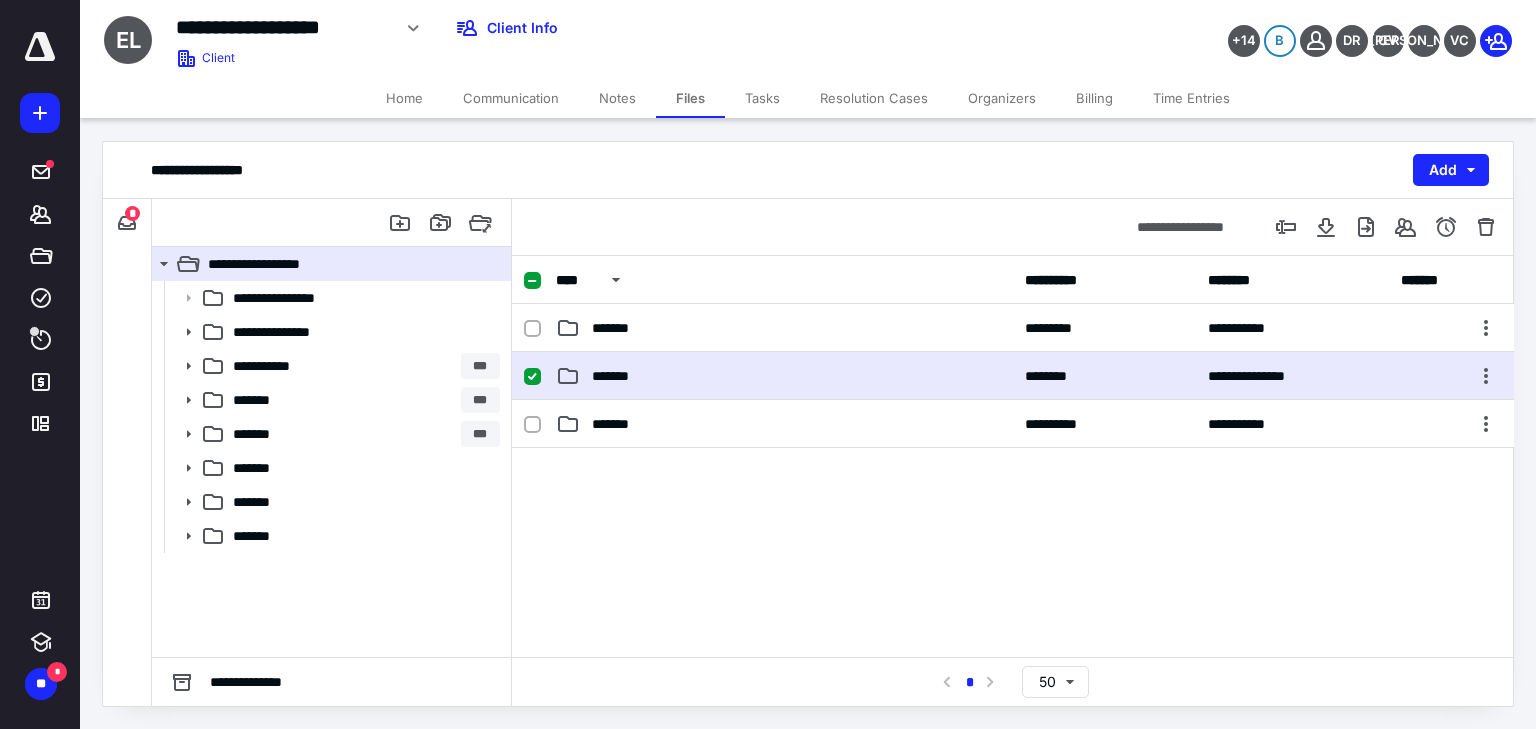 click on "*******" at bounding box center [784, 376] 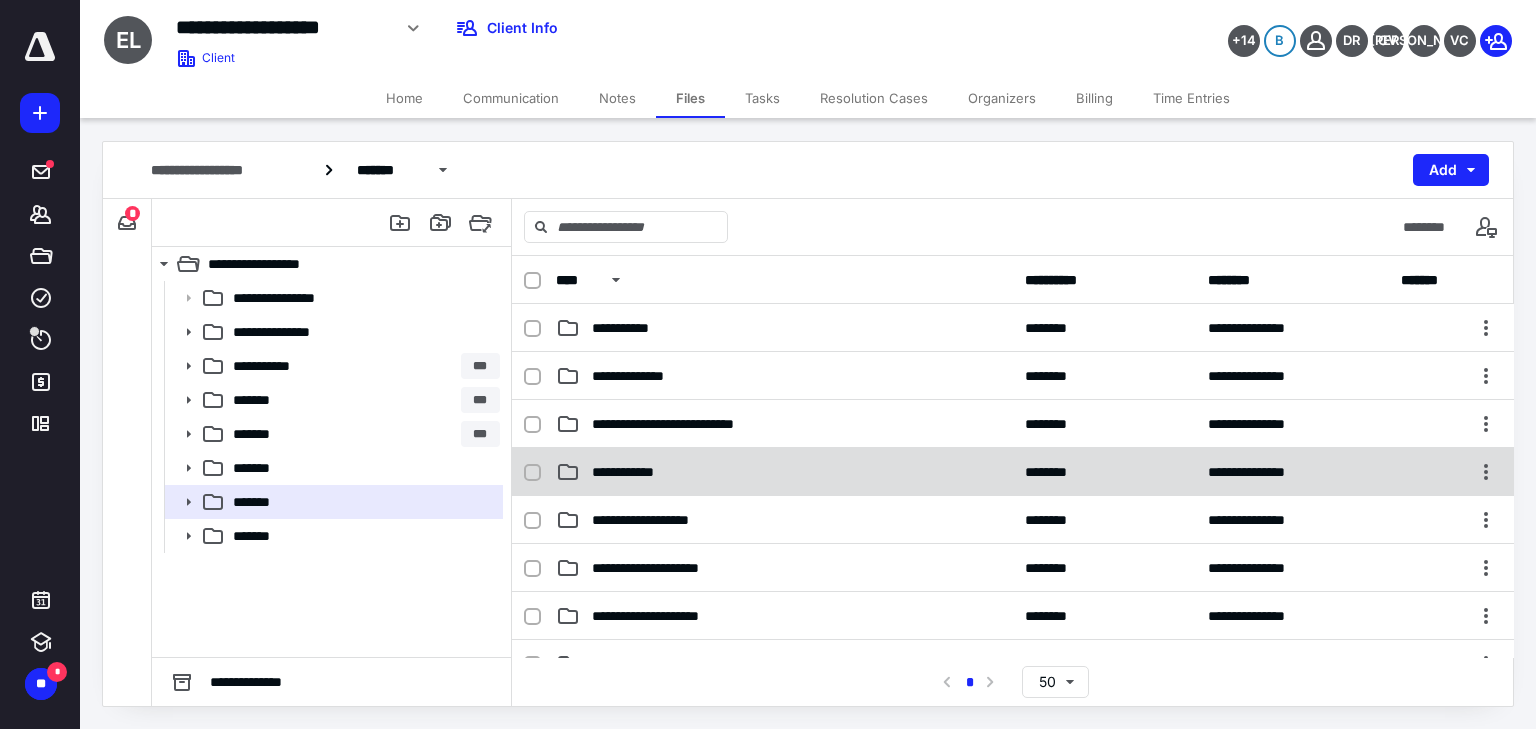 click on "**********" at bounding box center (631, 472) 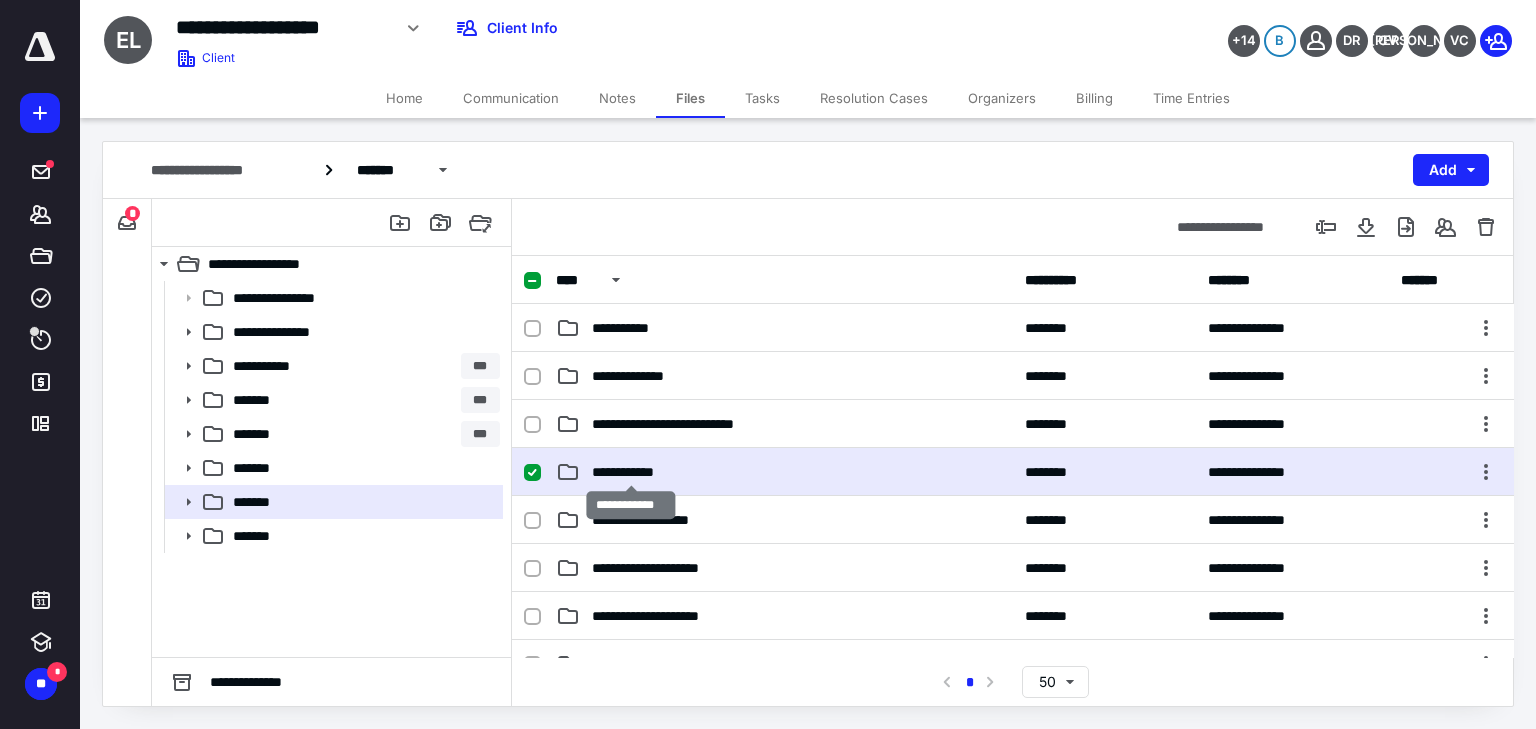 click on "**********" at bounding box center (631, 472) 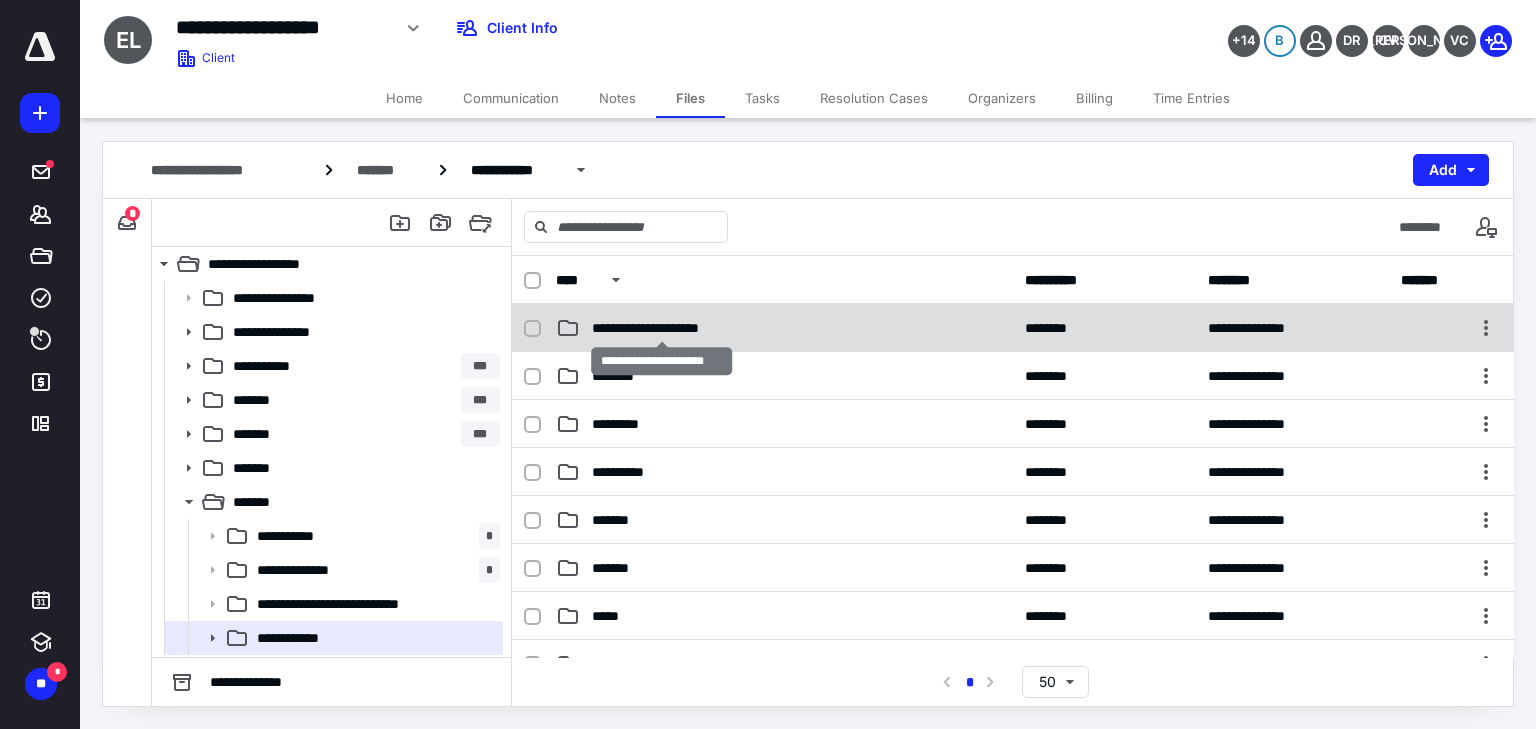 click on "**********" at bounding box center (662, 328) 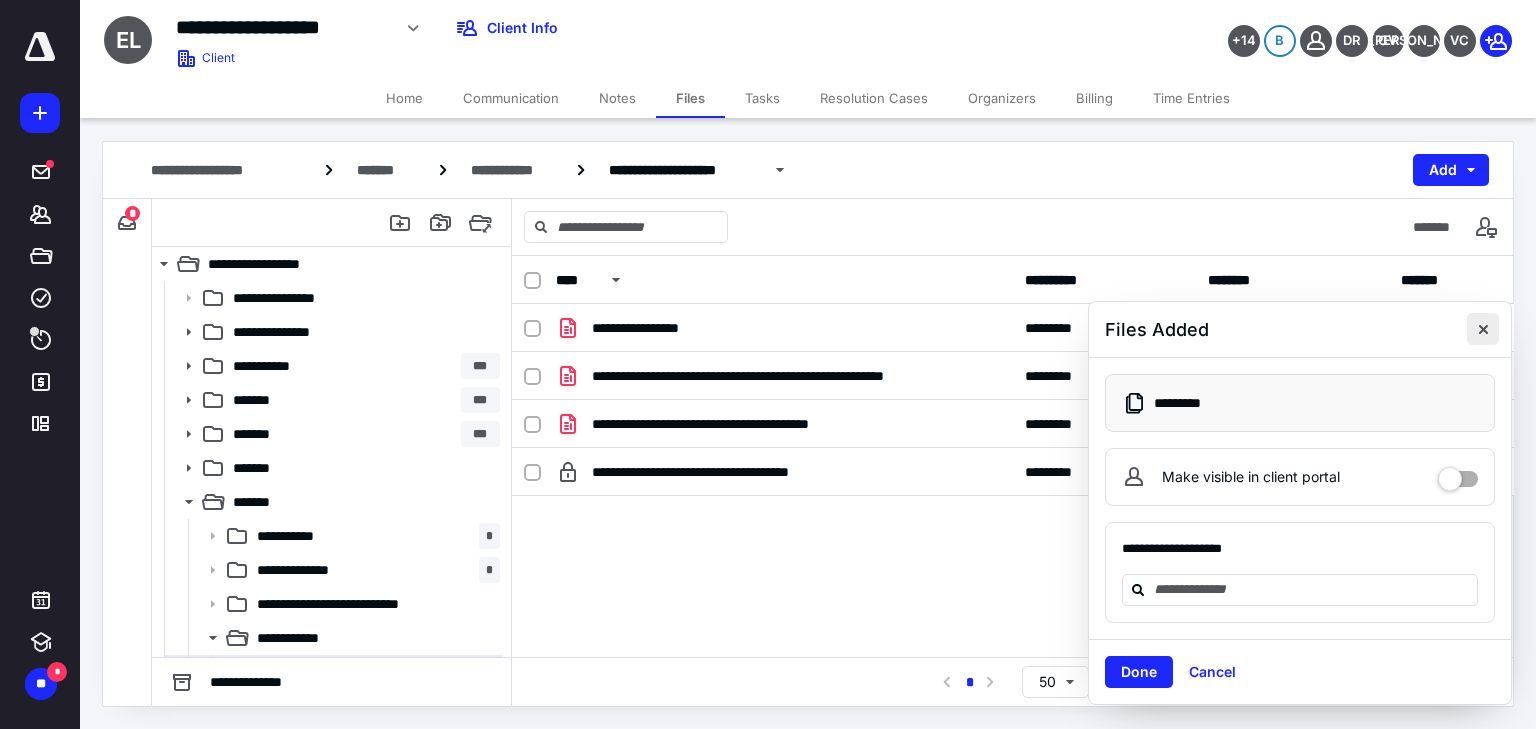 click at bounding box center [1483, 329] 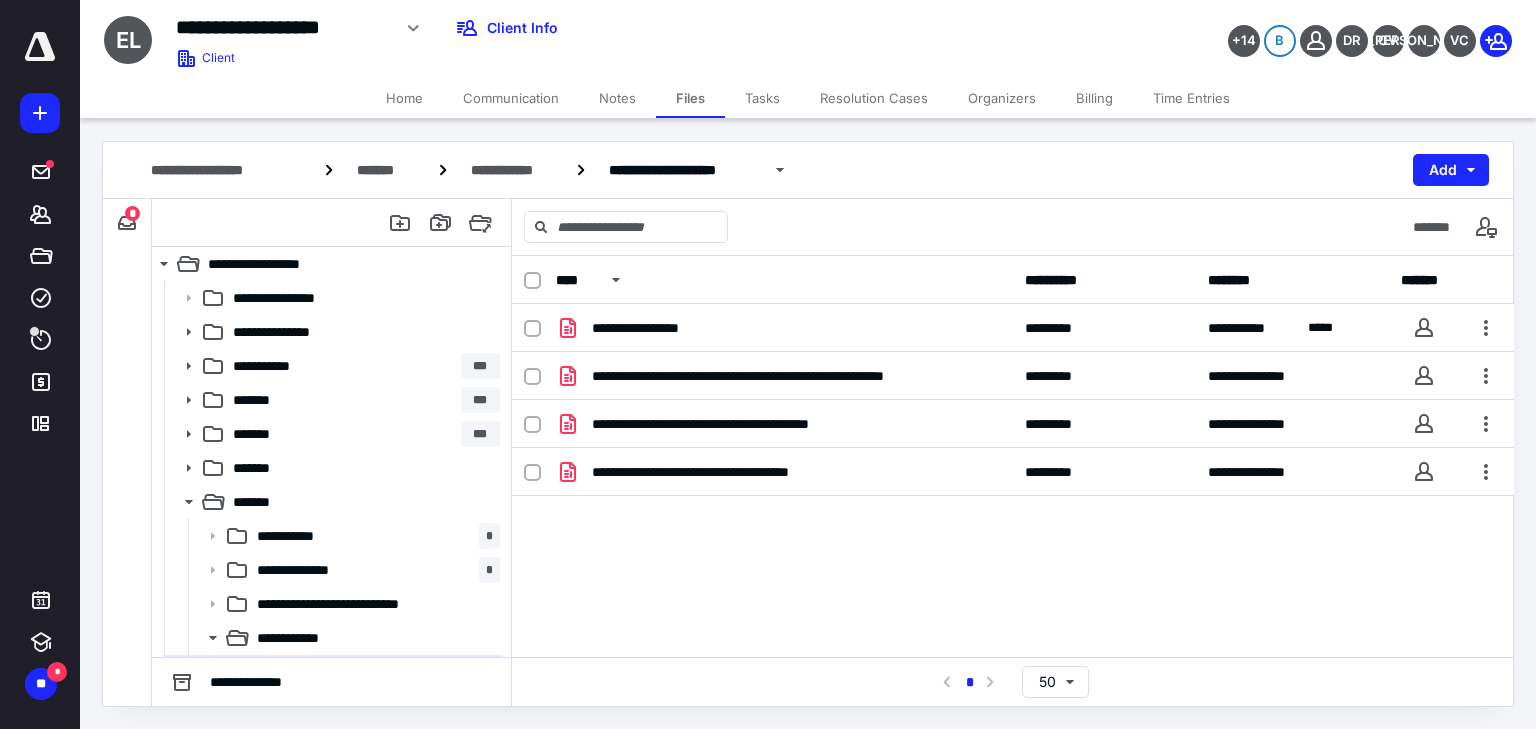 click on "**********" at bounding box center (1013, 454) 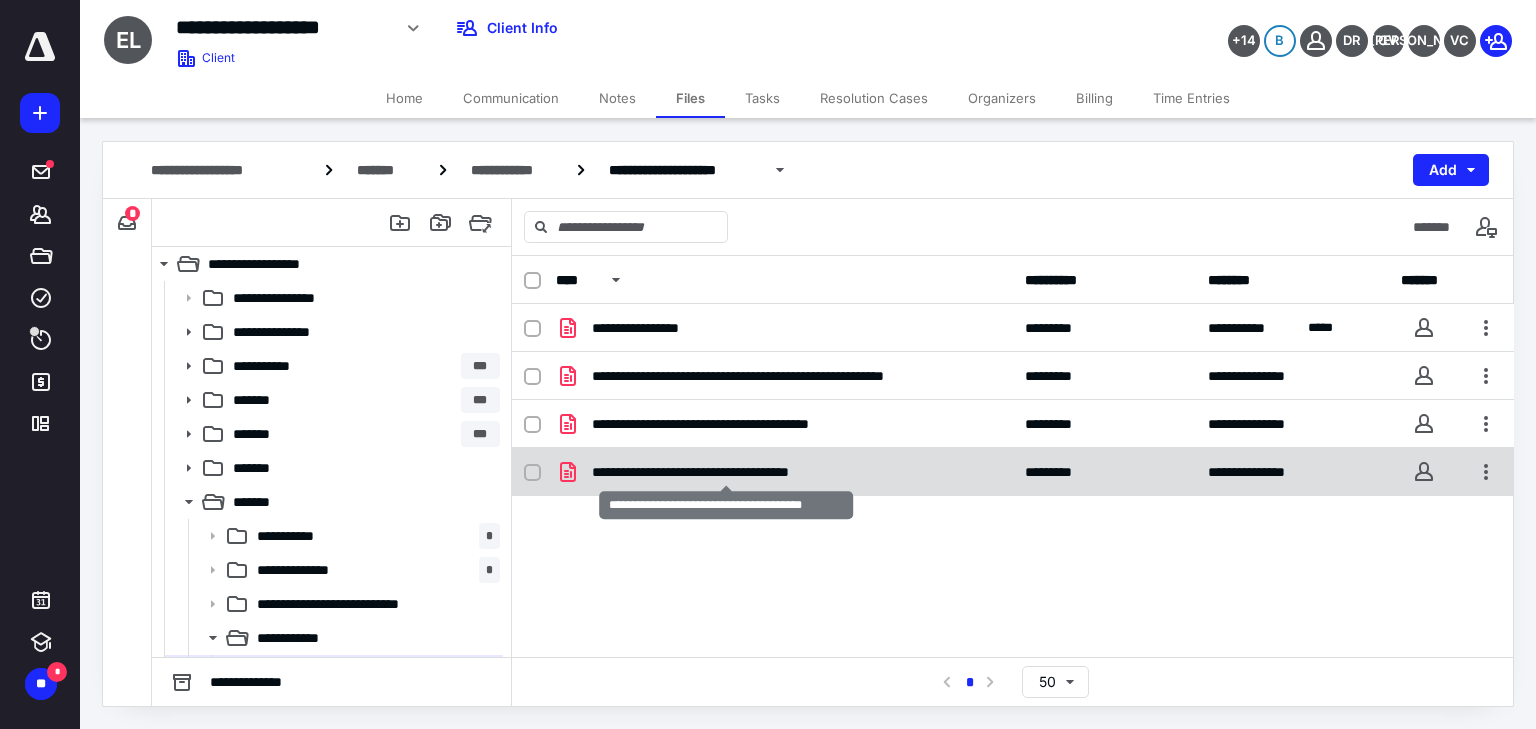 click on "**********" at bounding box center [726, 472] 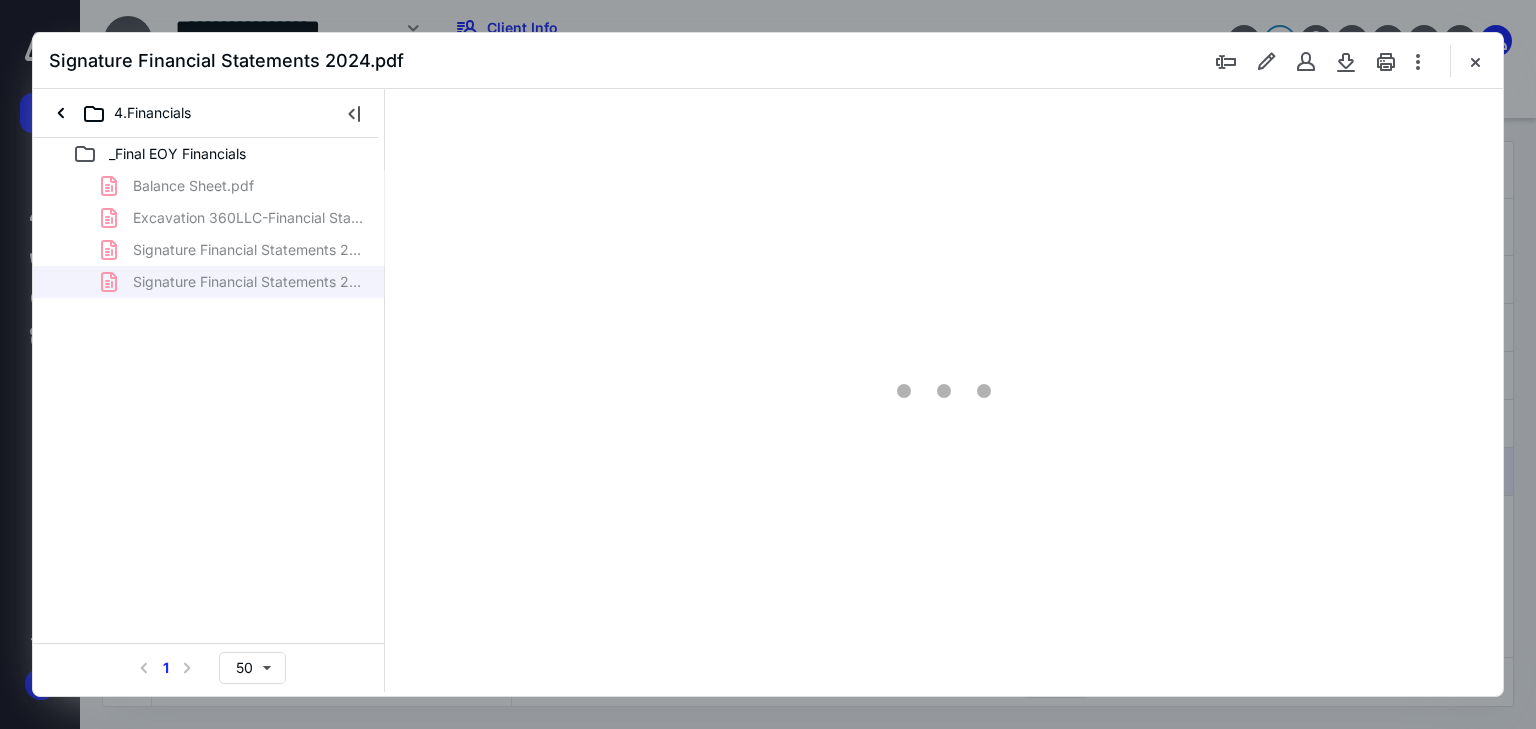 scroll, scrollTop: 0, scrollLeft: 0, axis: both 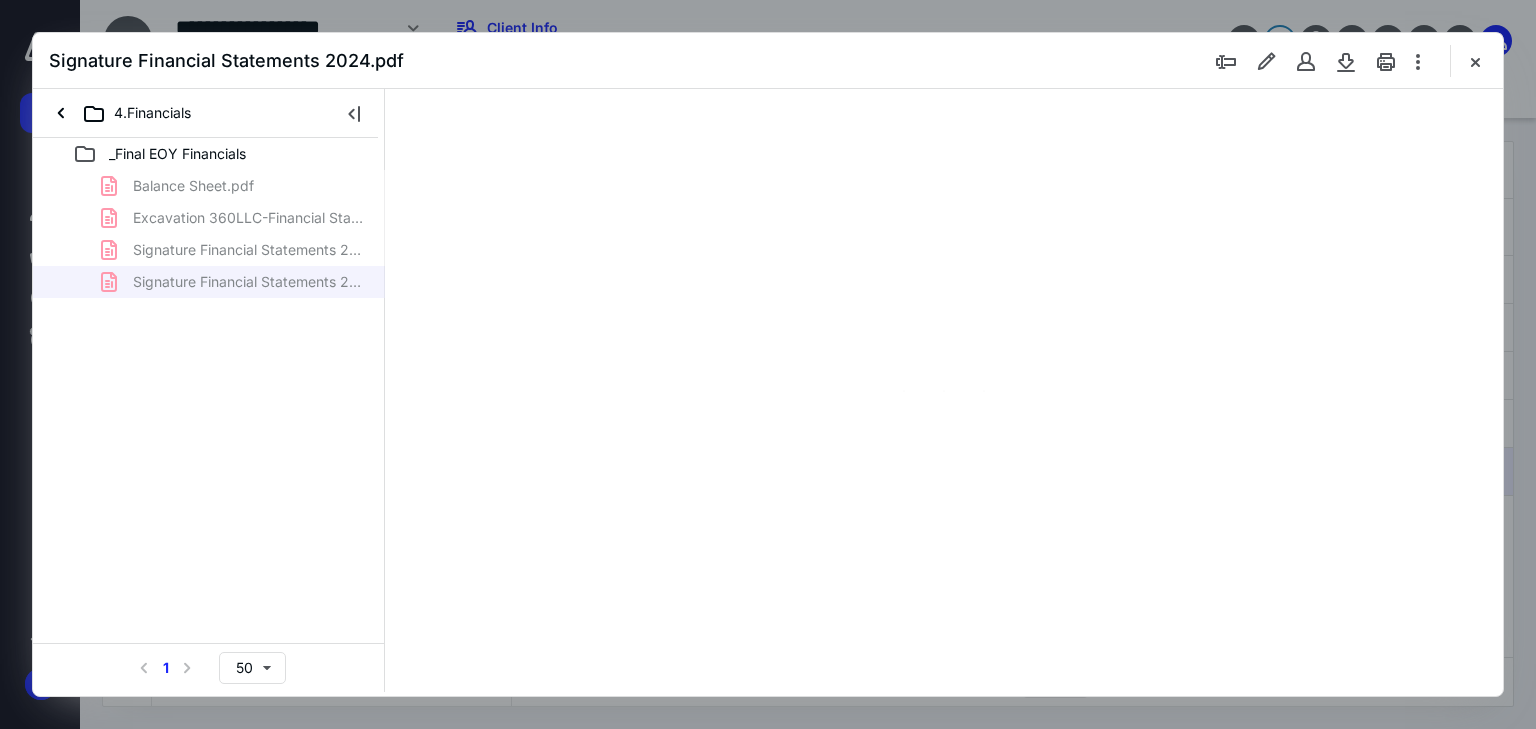 type on "66" 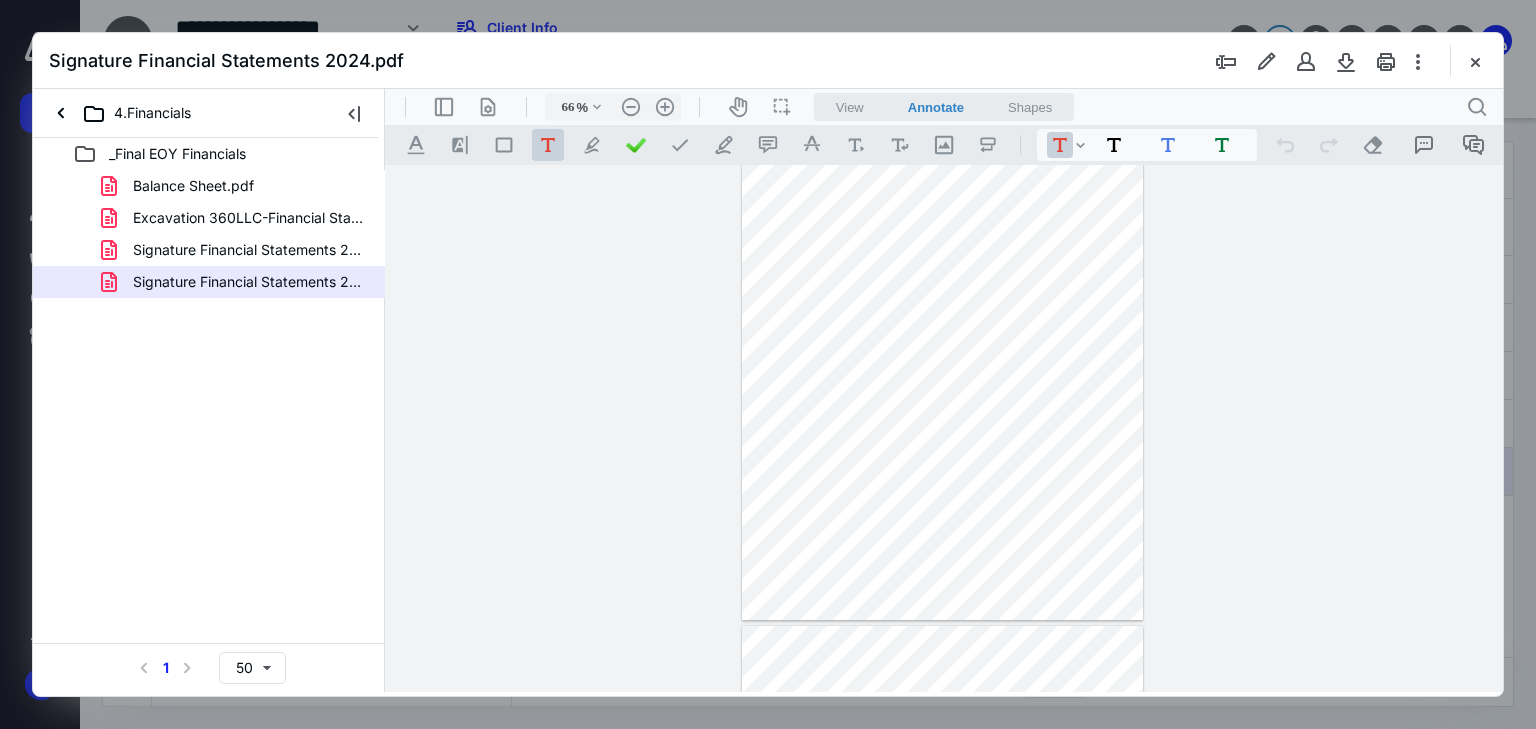 scroll, scrollTop: 4217, scrollLeft: 0, axis: vertical 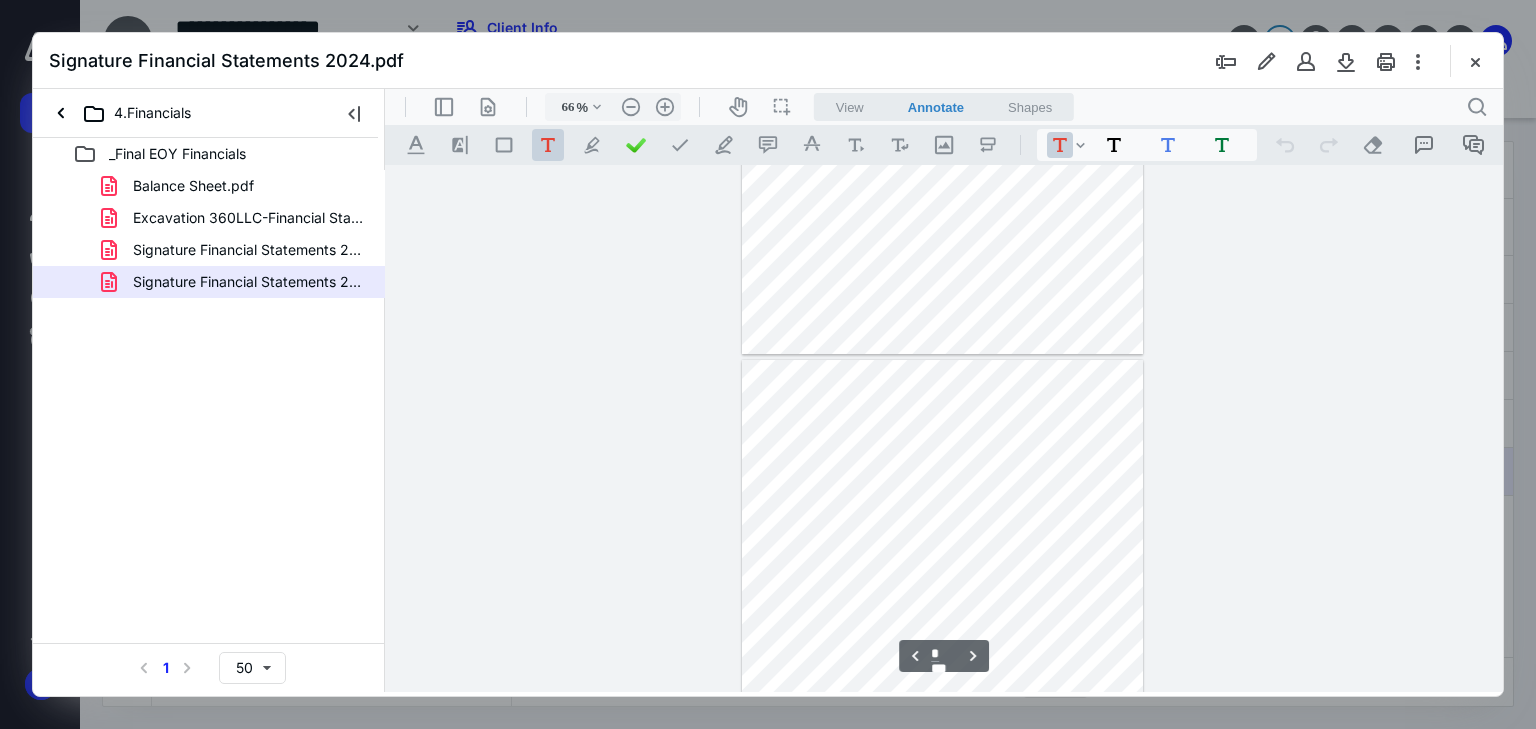 type on "*" 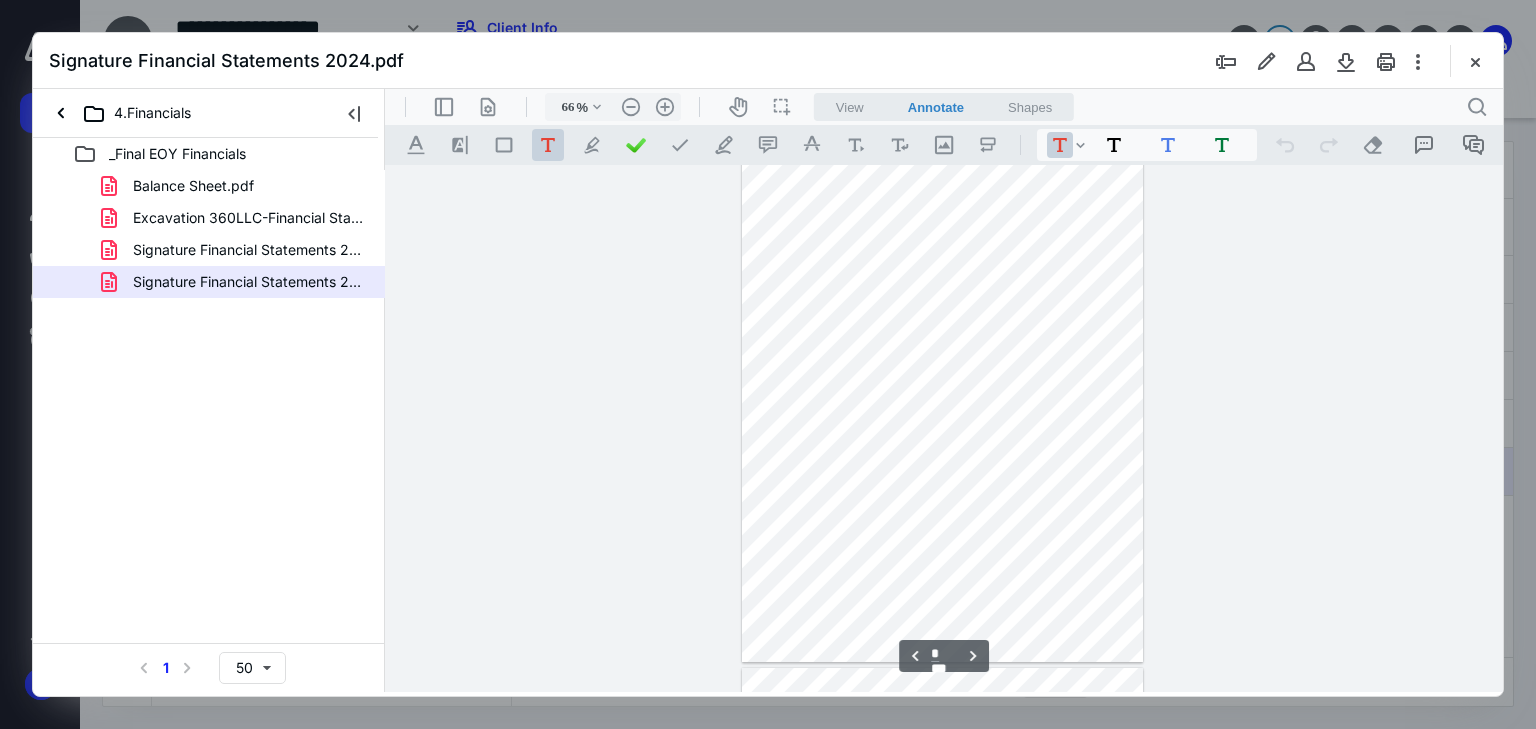 scroll, scrollTop: 3177, scrollLeft: 0, axis: vertical 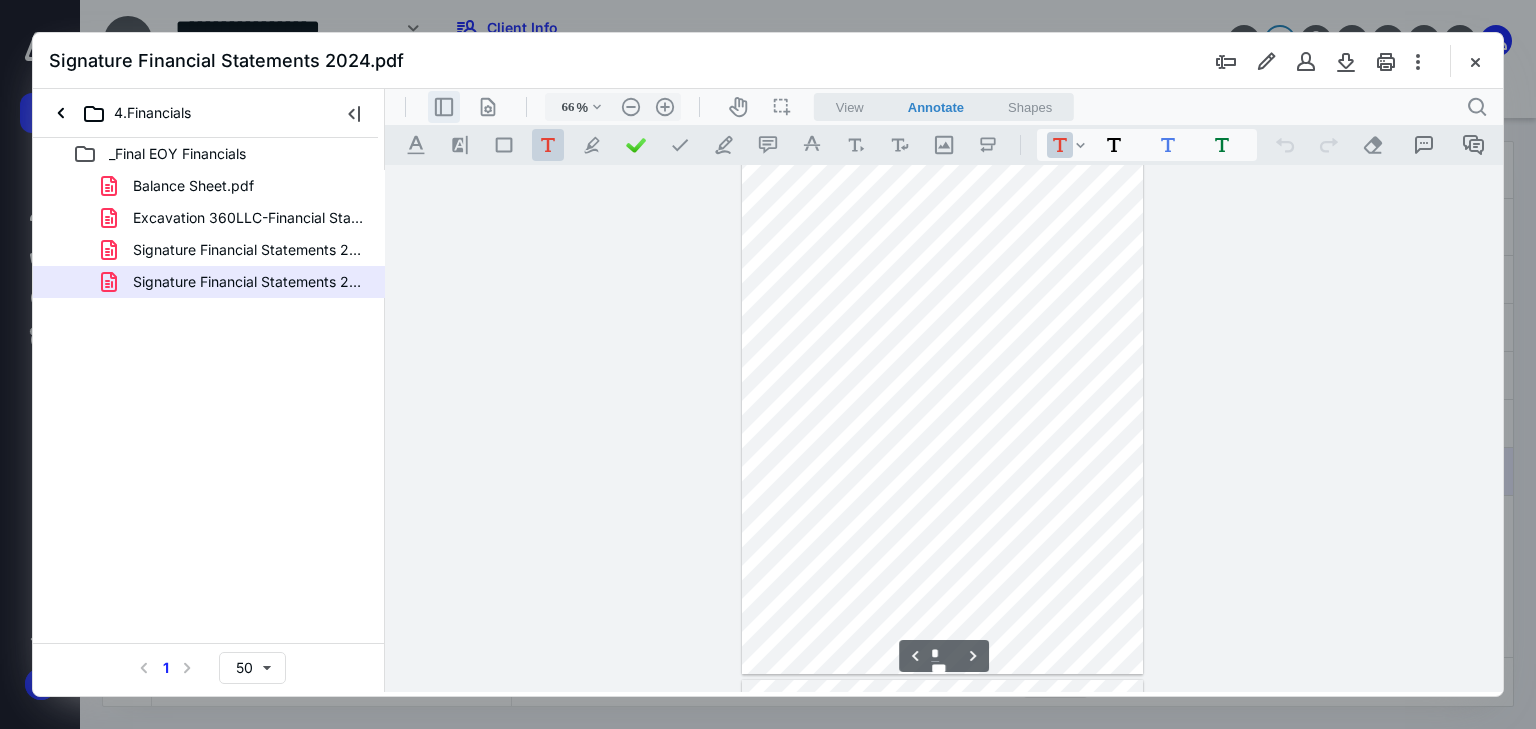 click on ".cls-1{fill:#abb0c4;} icon - header - sidebar - line" at bounding box center [444, 107] 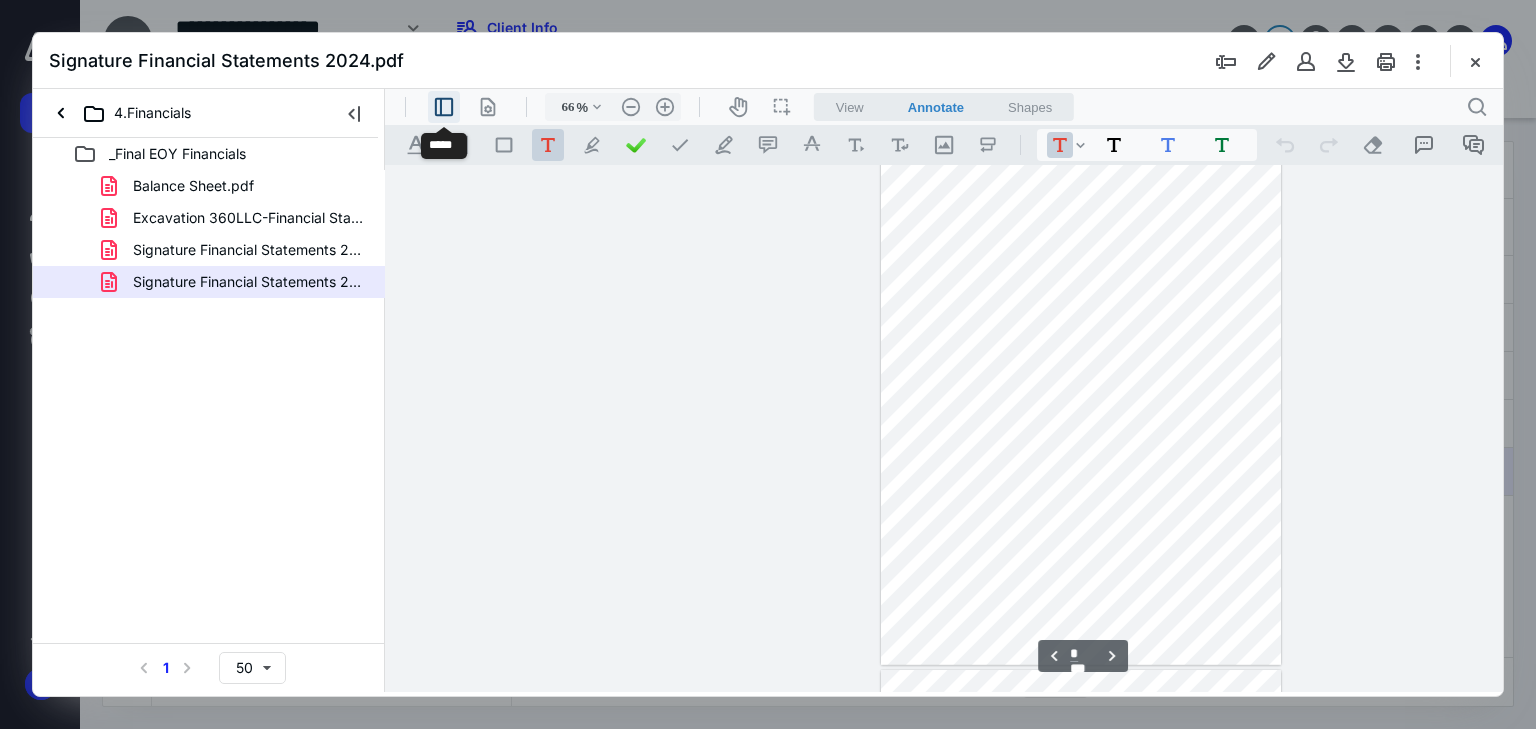 scroll, scrollTop: 3169, scrollLeft: 0, axis: vertical 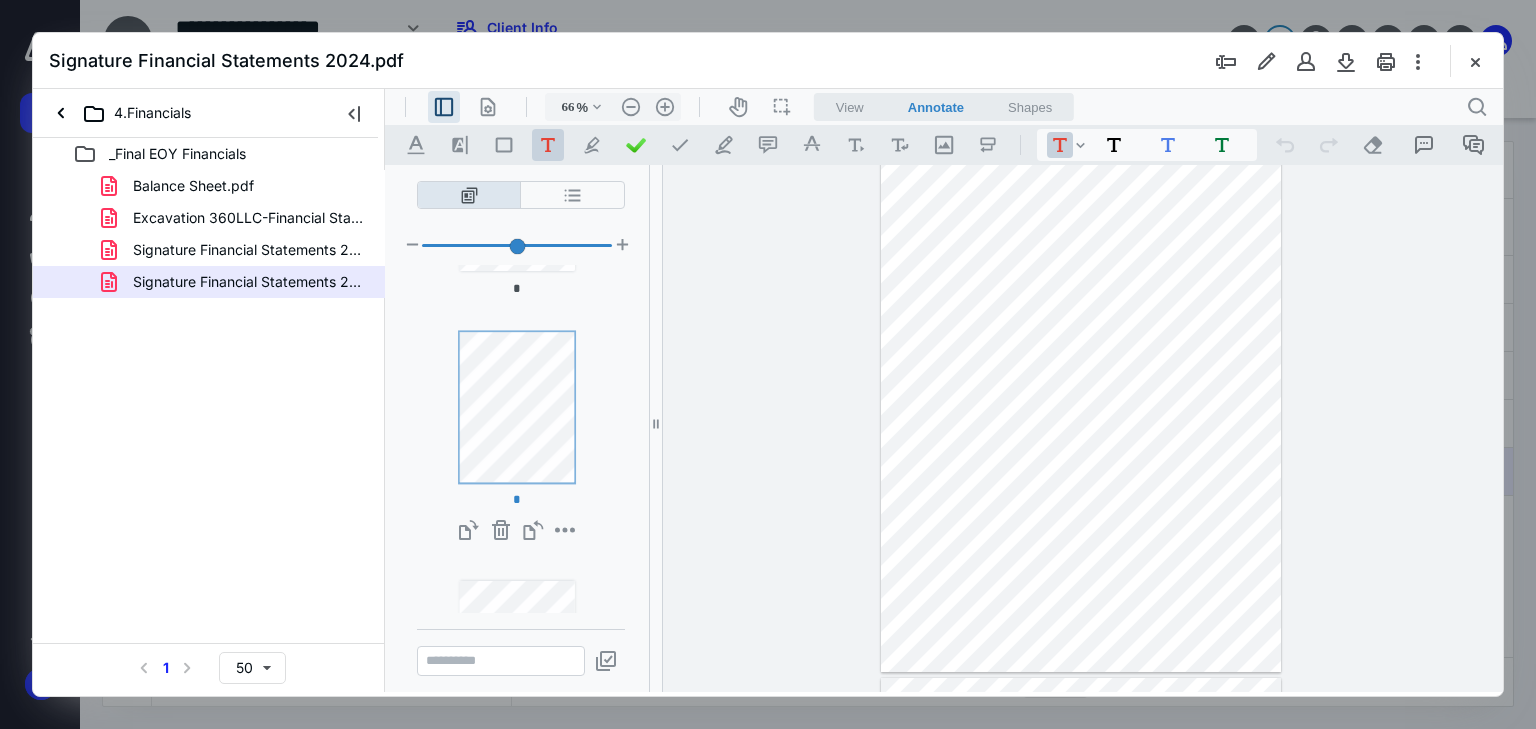 type on "*" 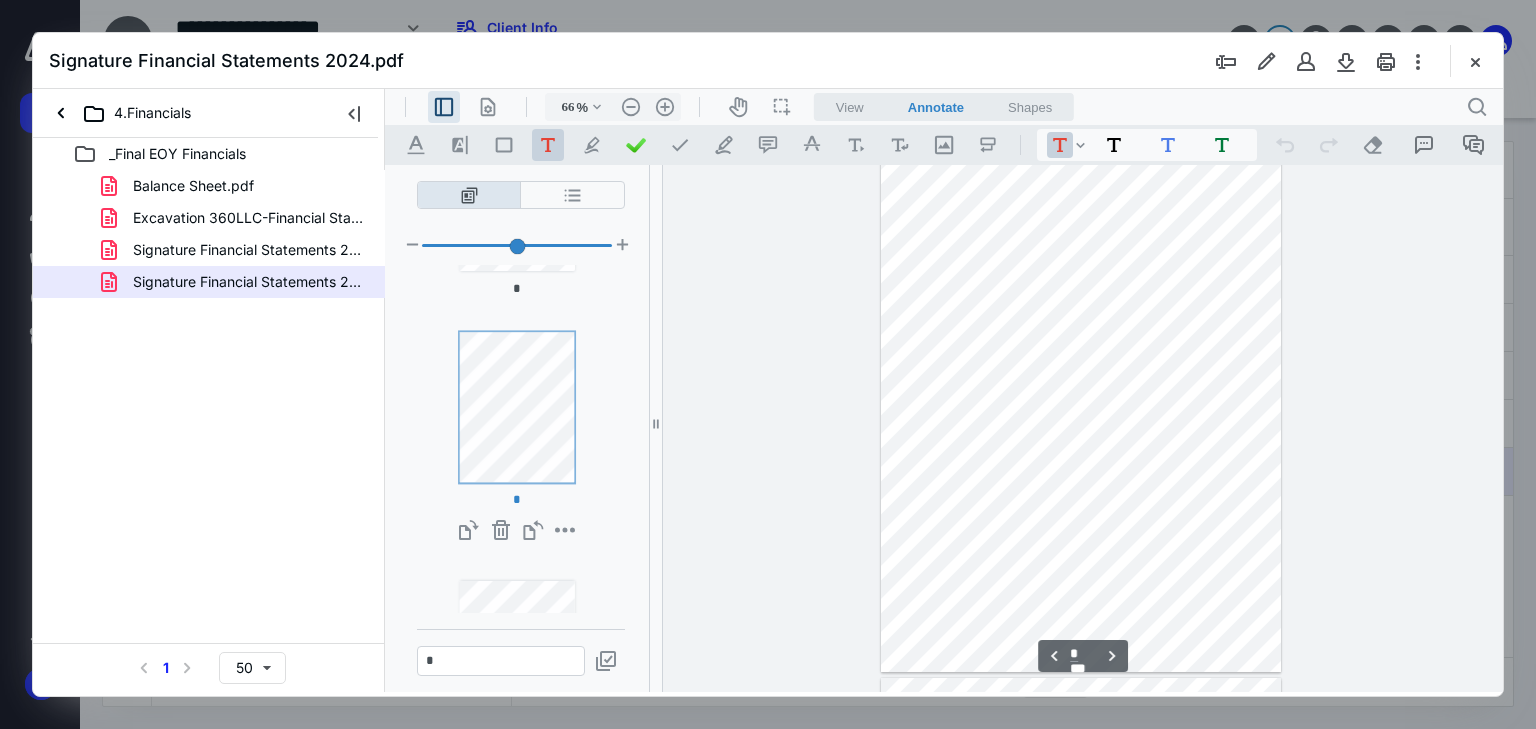 scroll, scrollTop: 3152, scrollLeft: 0, axis: vertical 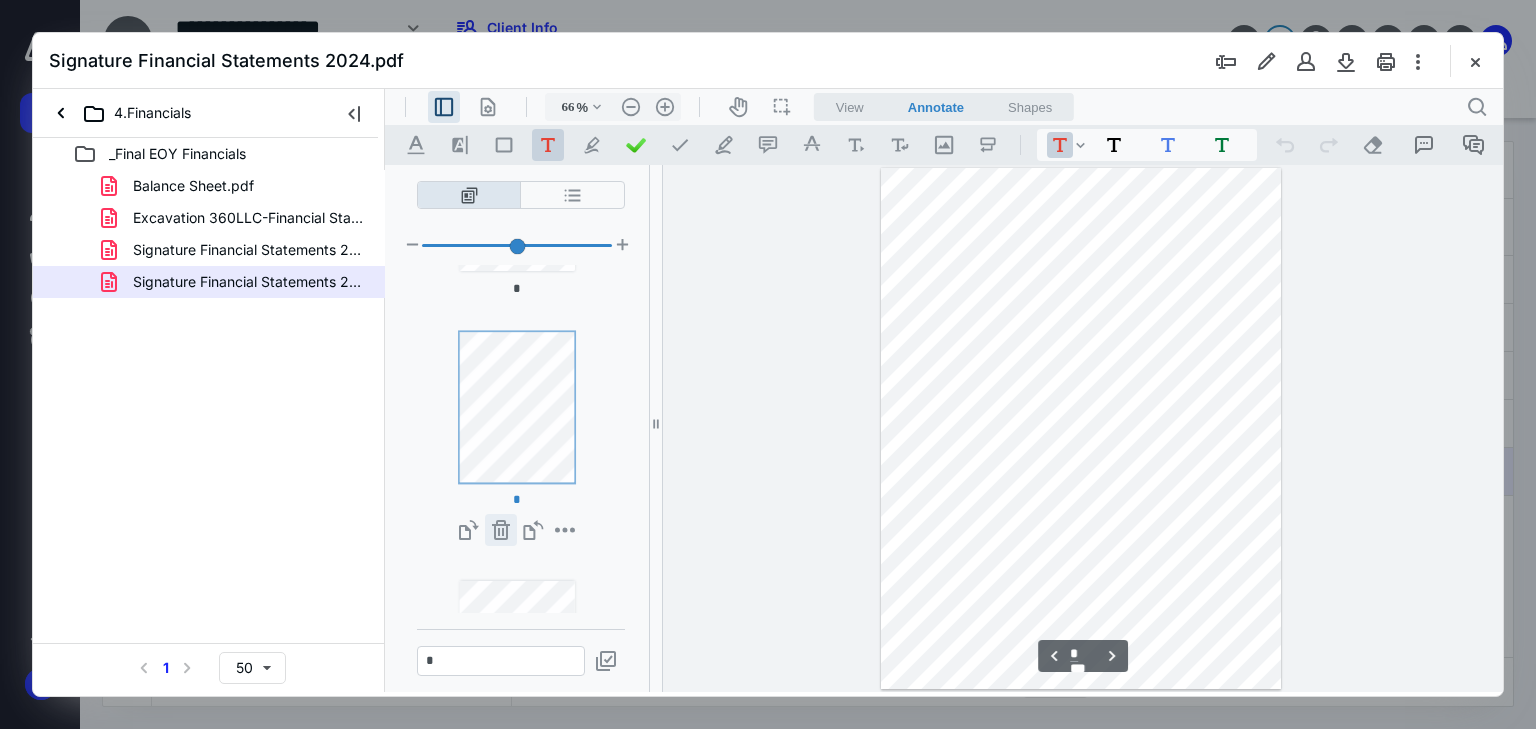 click on "**********" at bounding box center (501, 530) 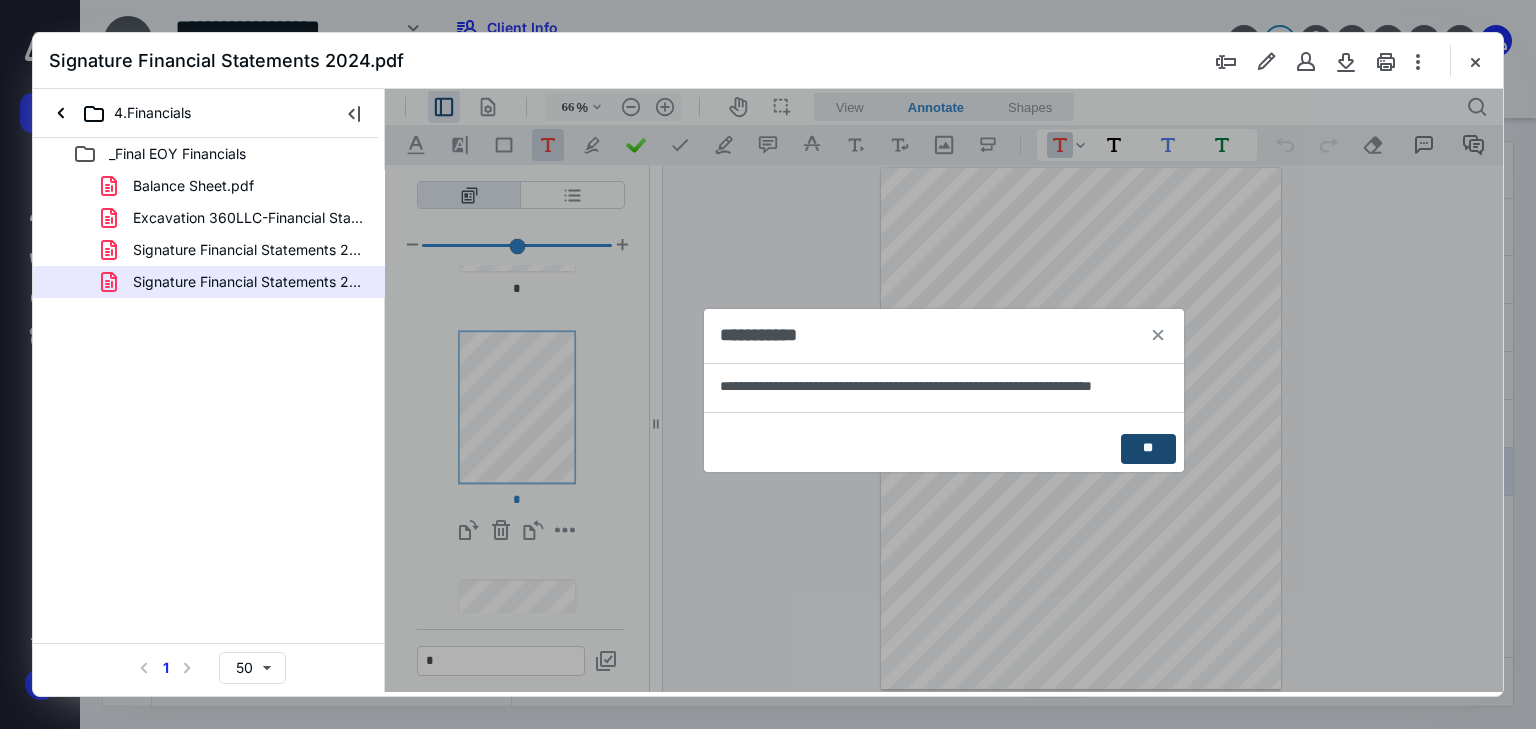 click on "**" at bounding box center (1148, 449) 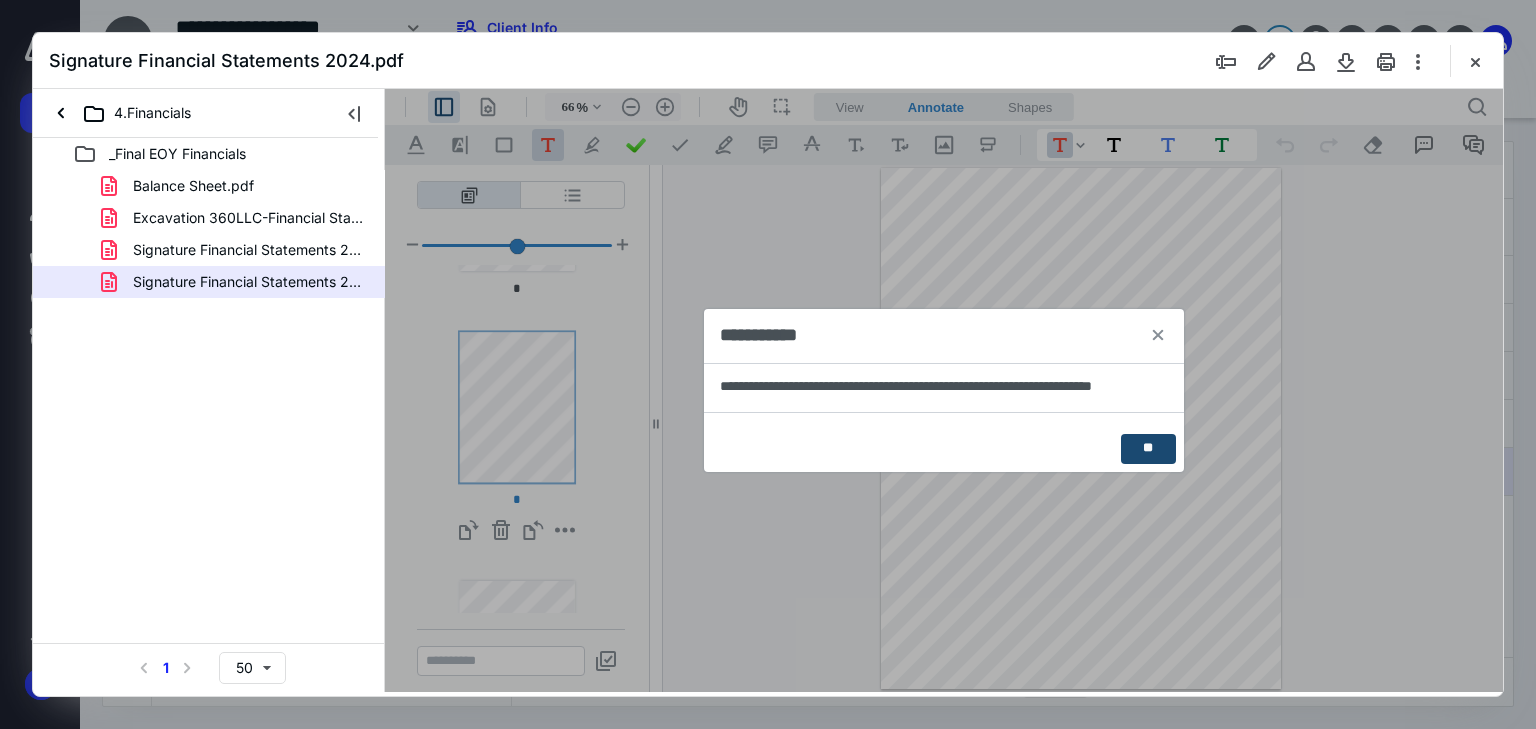 scroll, scrollTop: 2624, scrollLeft: 0, axis: vertical 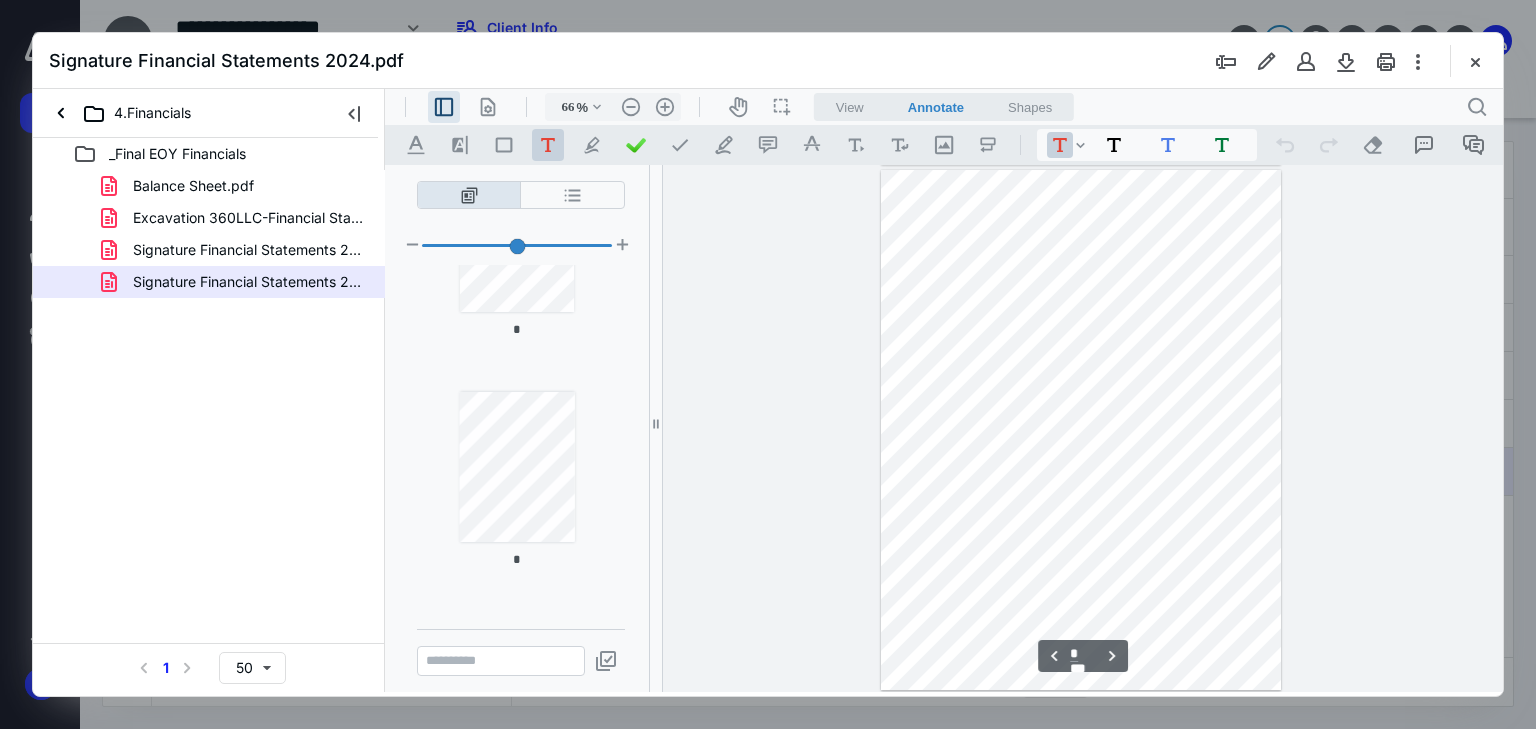 type on "*" 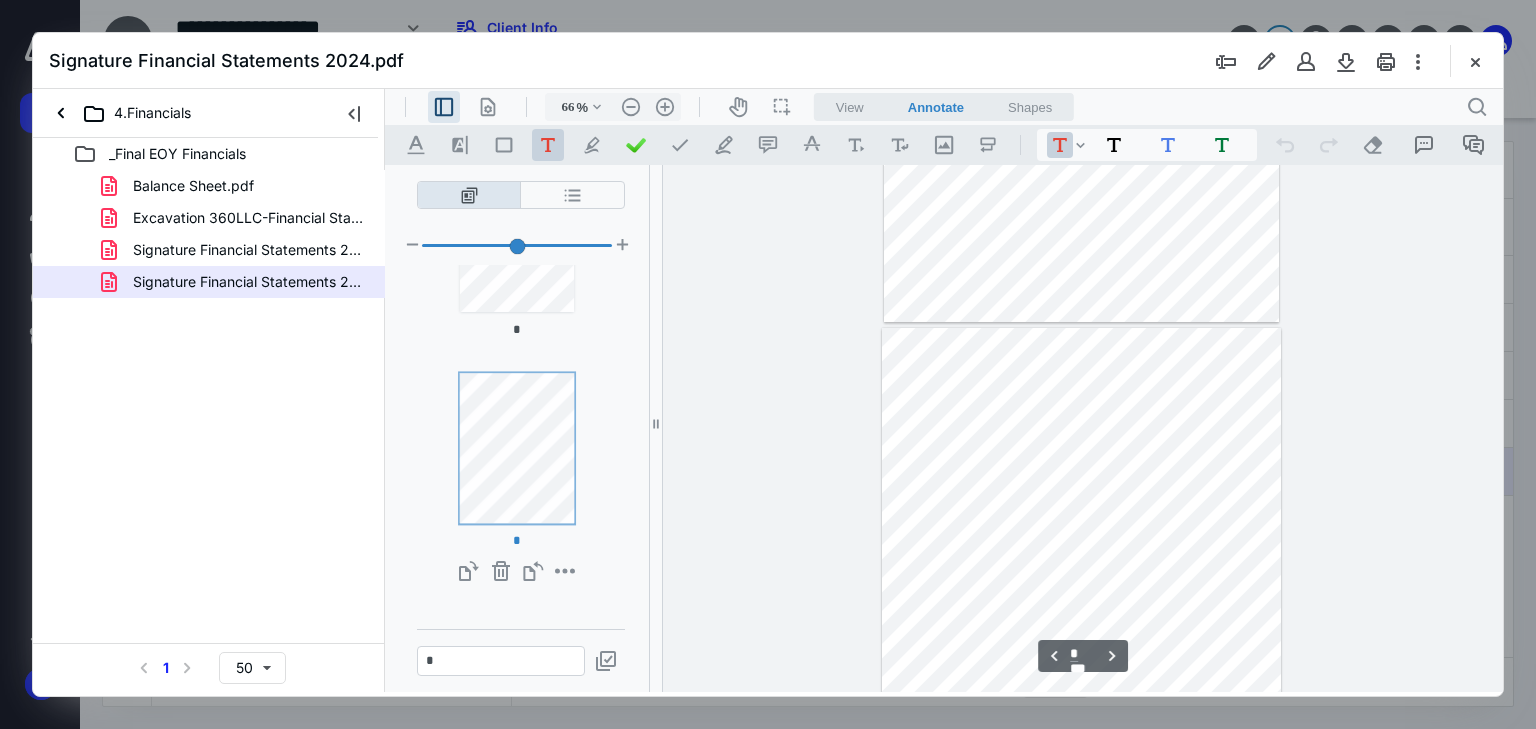 scroll, scrollTop: 1272, scrollLeft: 0, axis: vertical 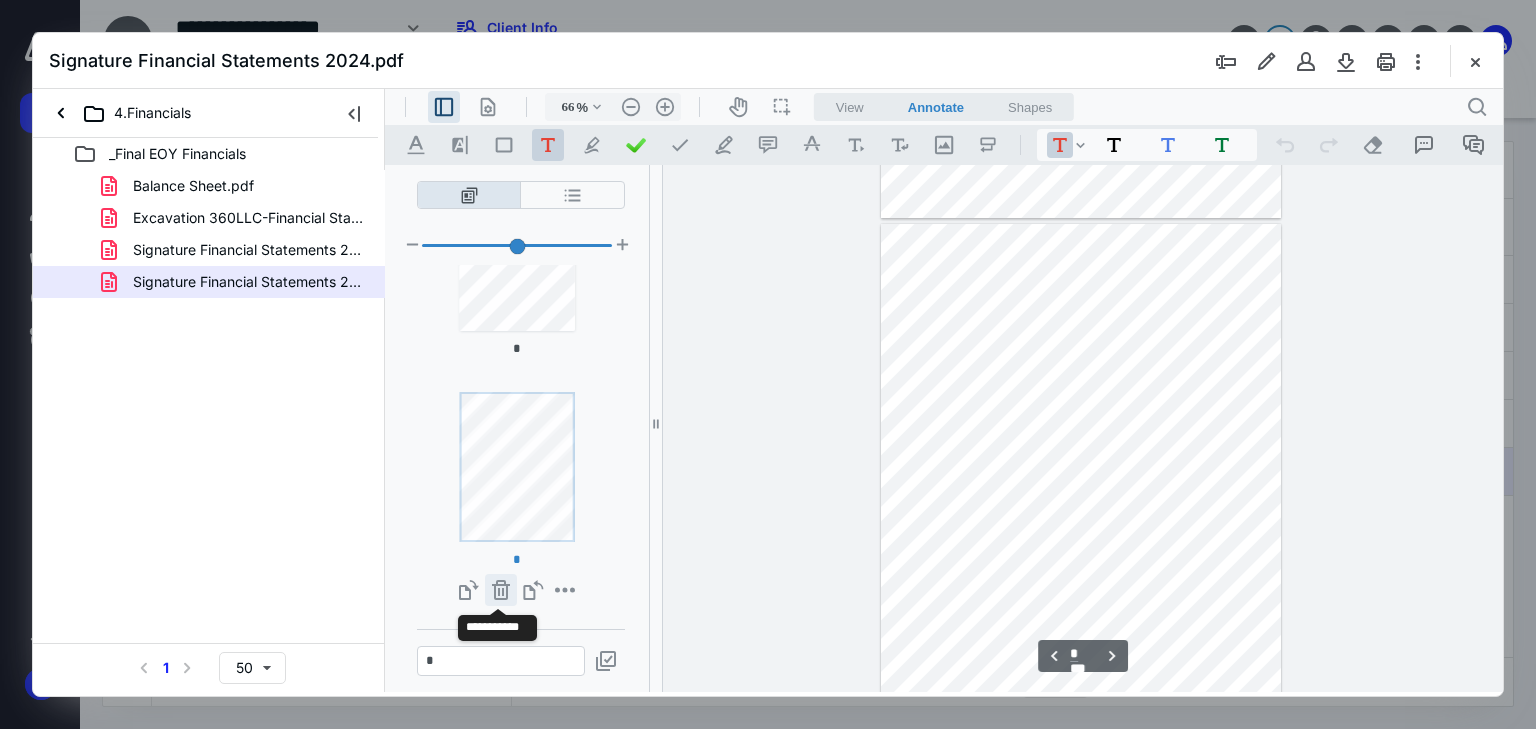 click on "**********" at bounding box center [501, 590] 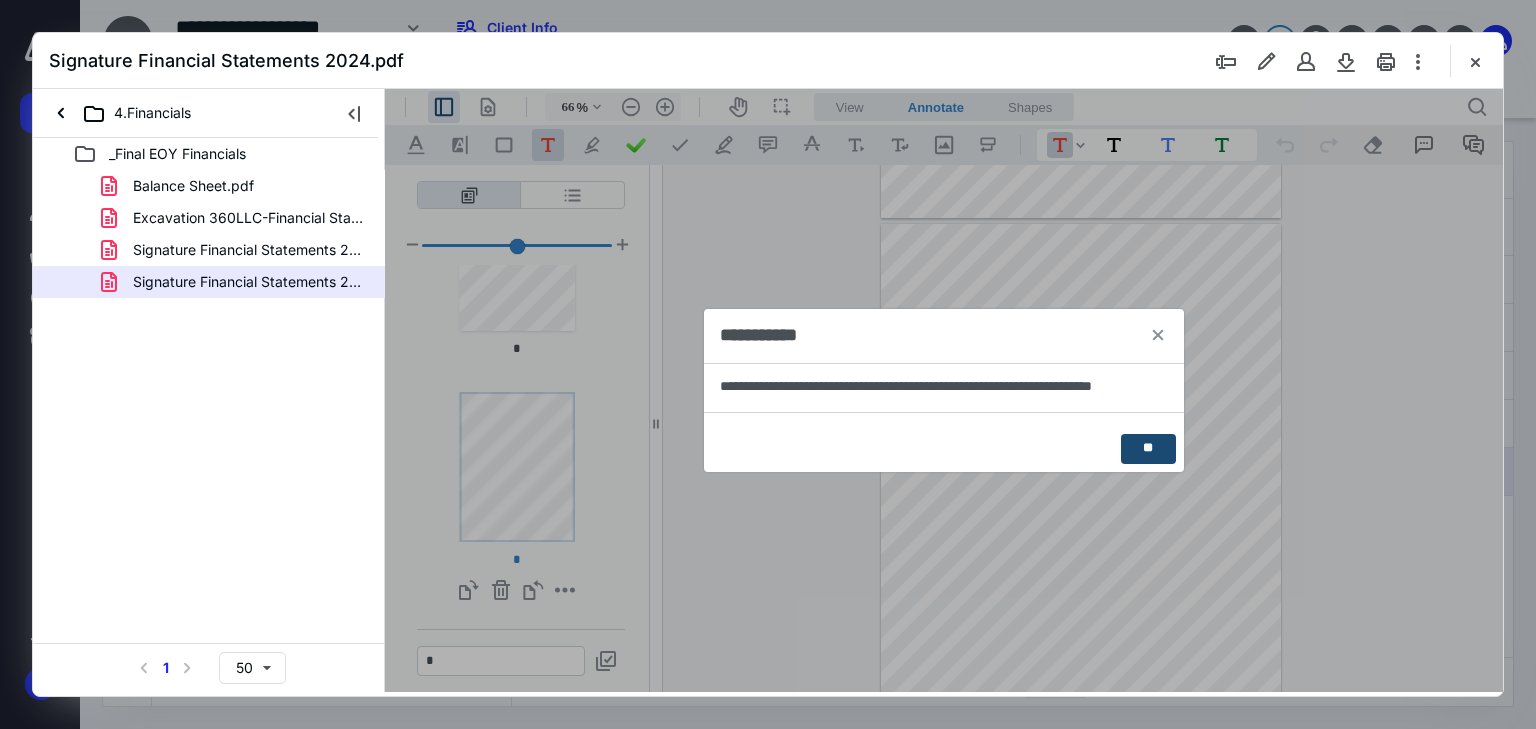 click on "**" at bounding box center [1148, 448] 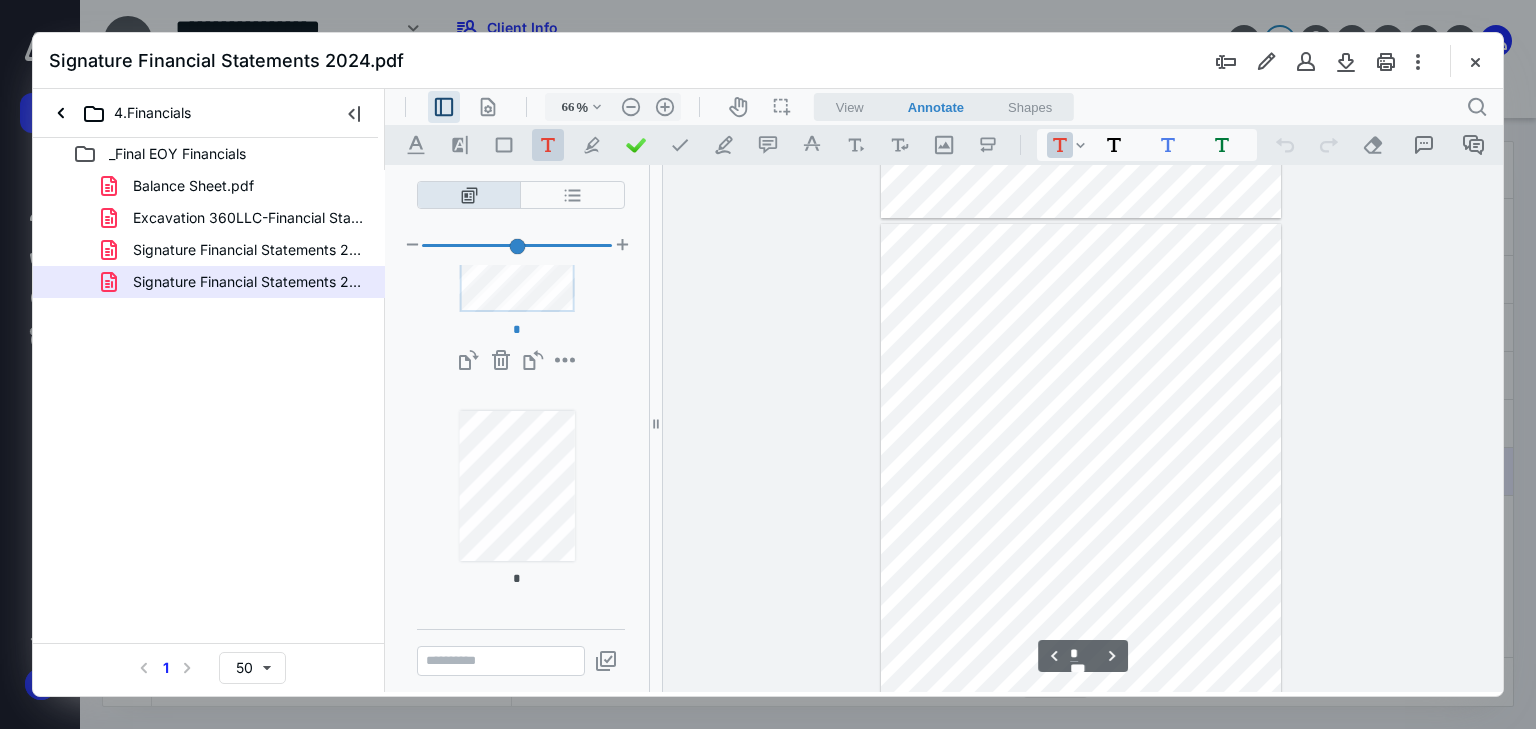 scroll, scrollTop: 2568, scrollLeft: 0, axis: vertical 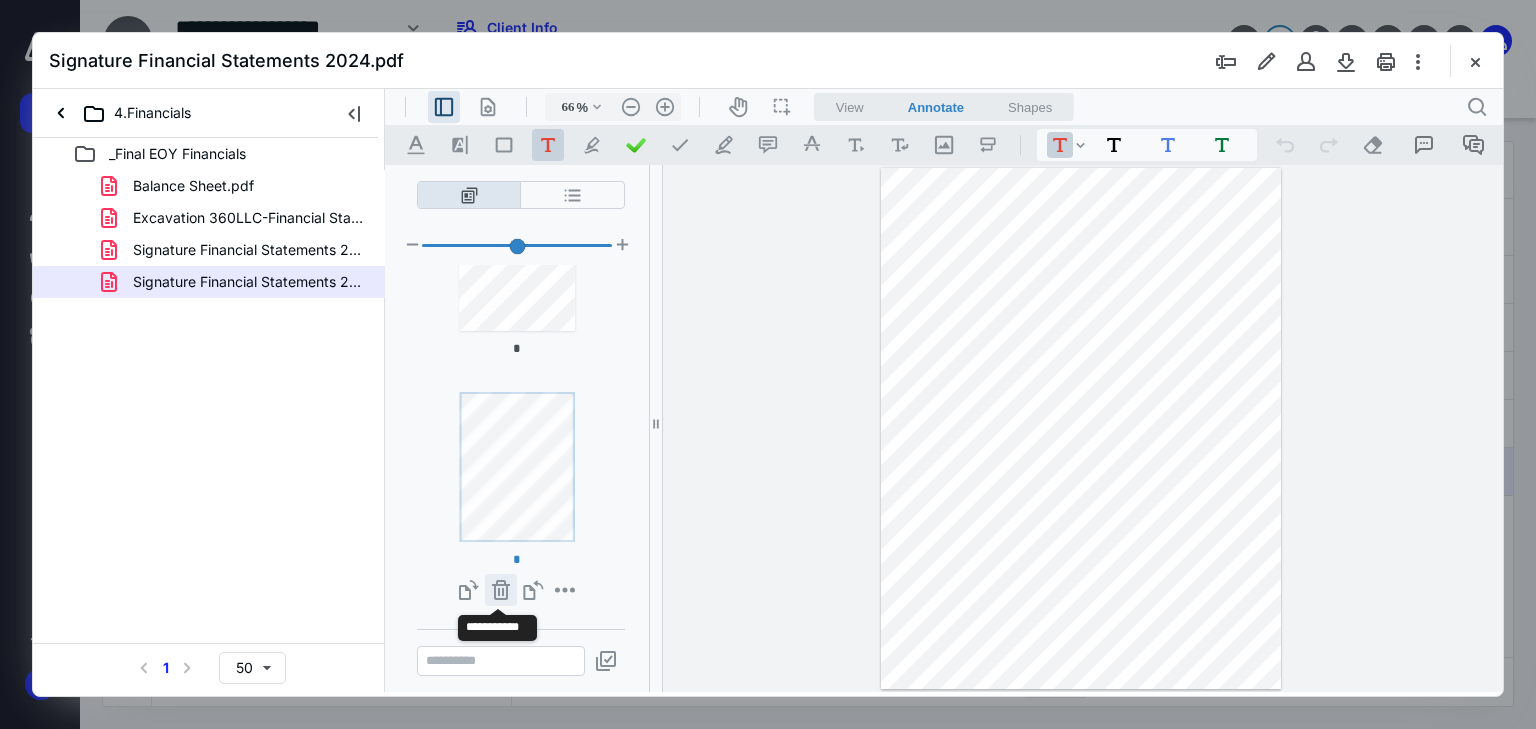 click on "**********" at bounding box center (501, 590) 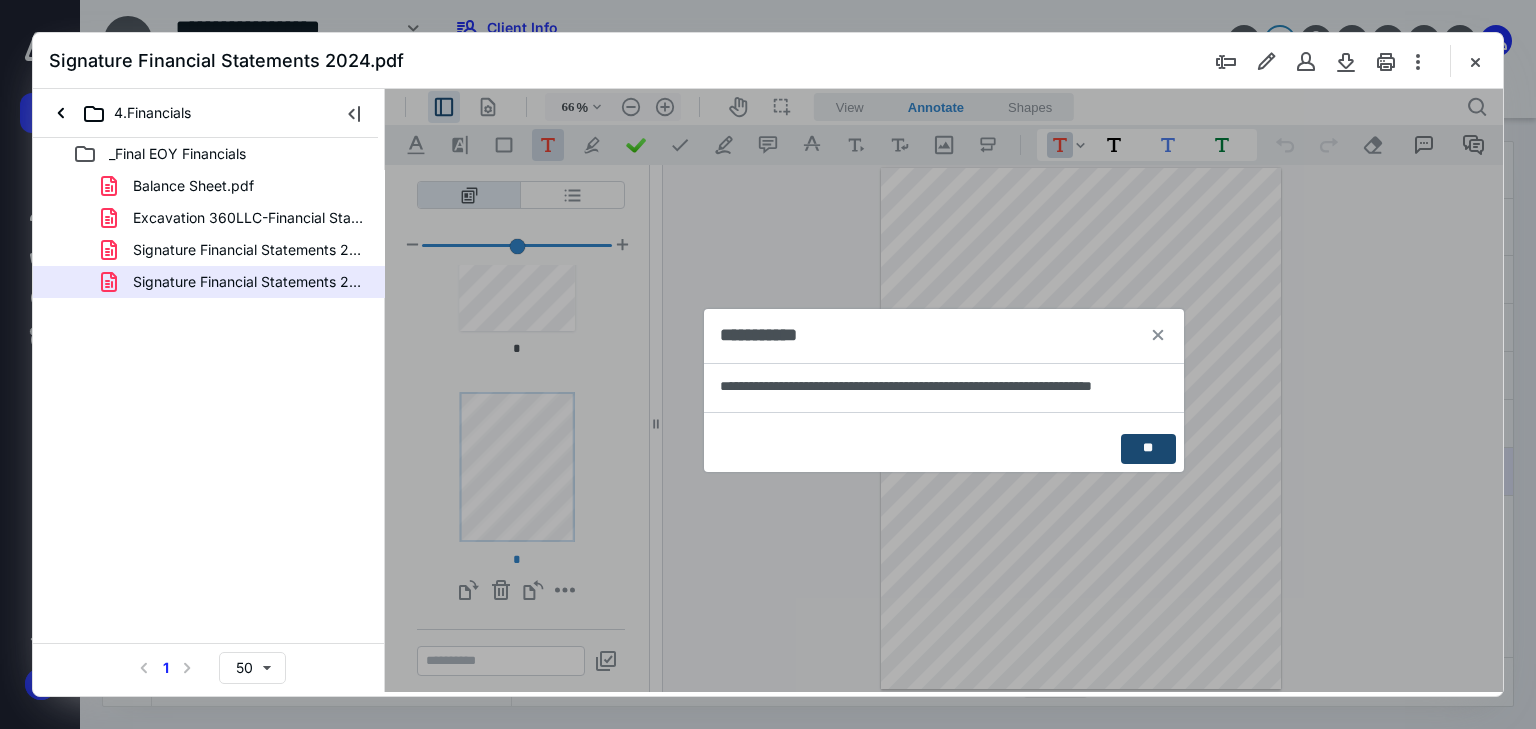 click on "**" at bounding box center [1148, 449] 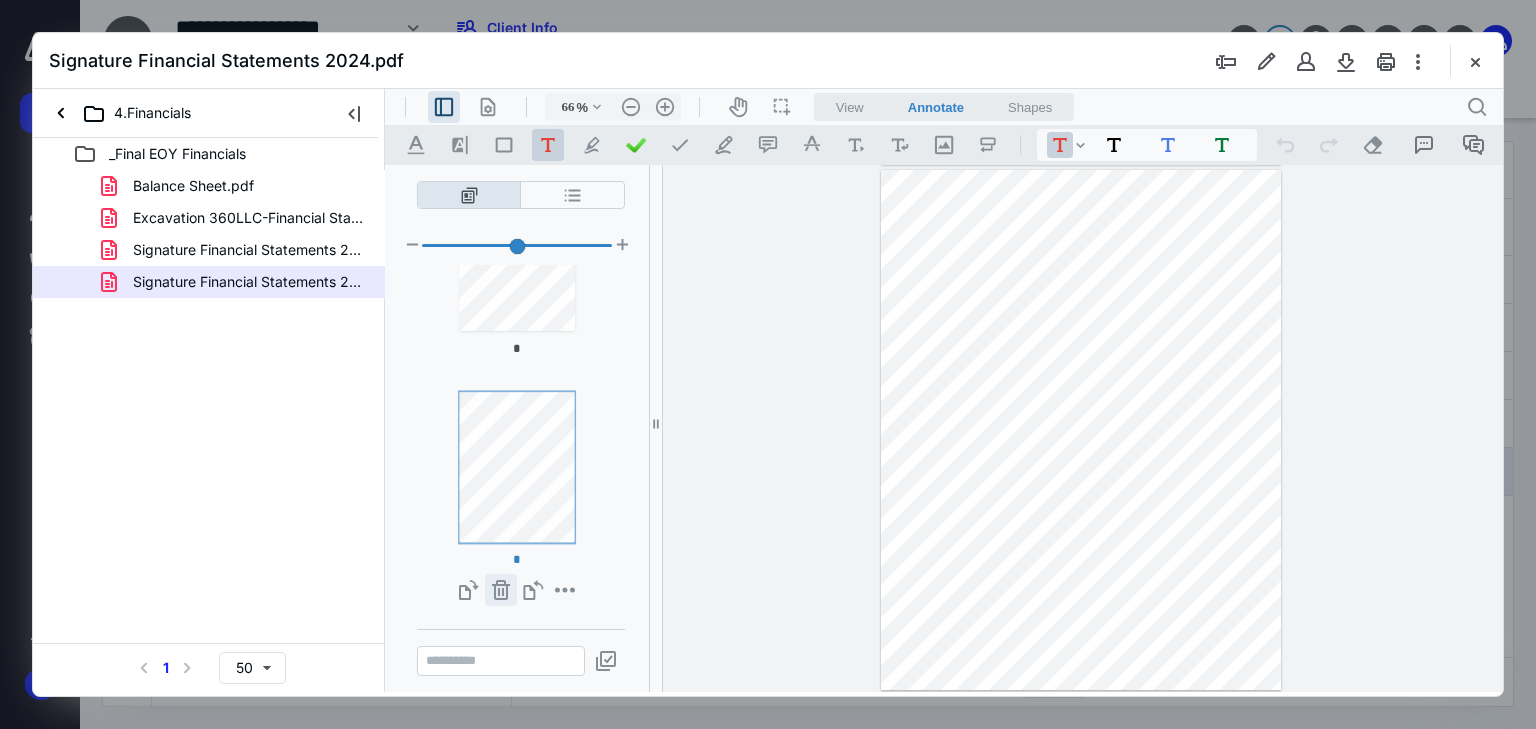 click on "**********" at bounding box center (501, 590) 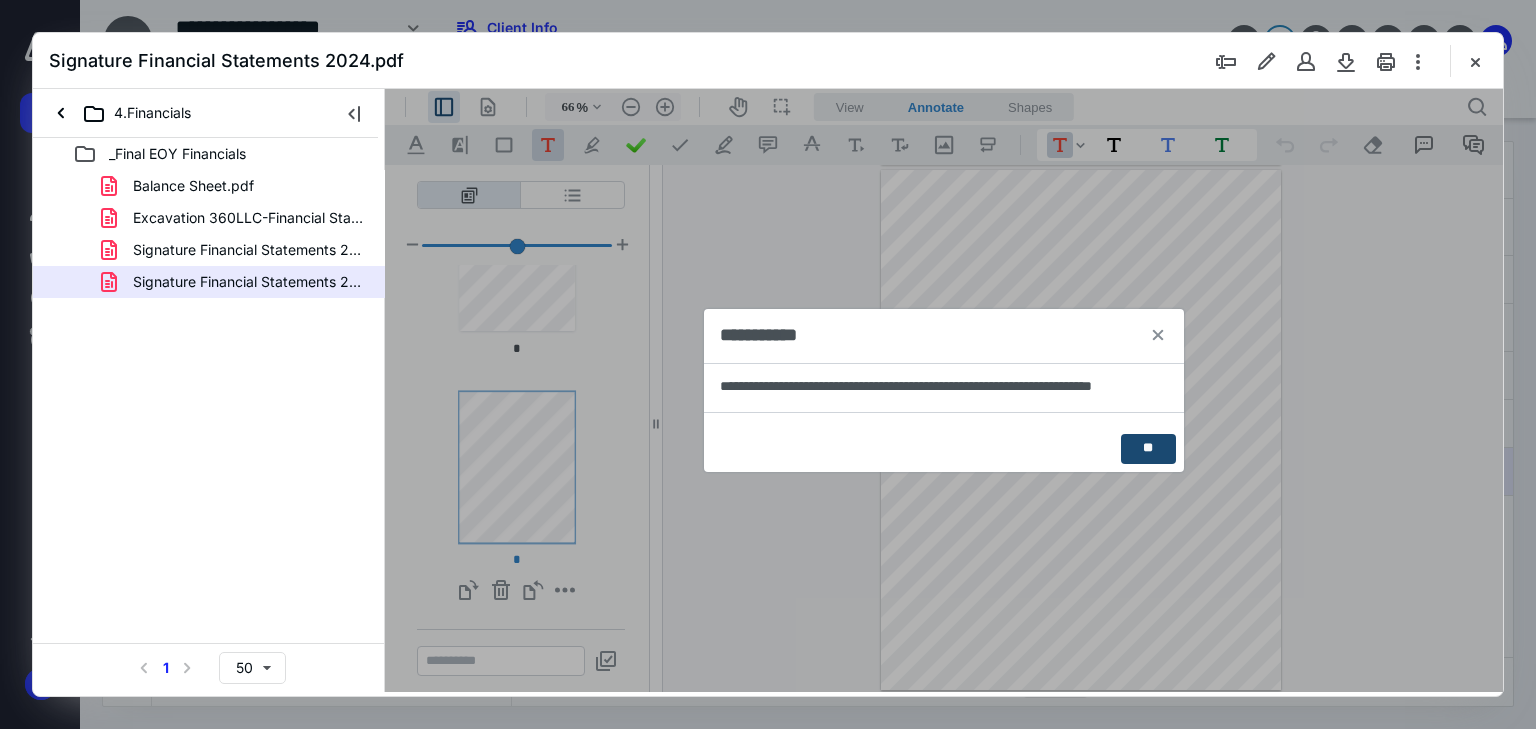 click on "**" at bounding box center (1148, 448) 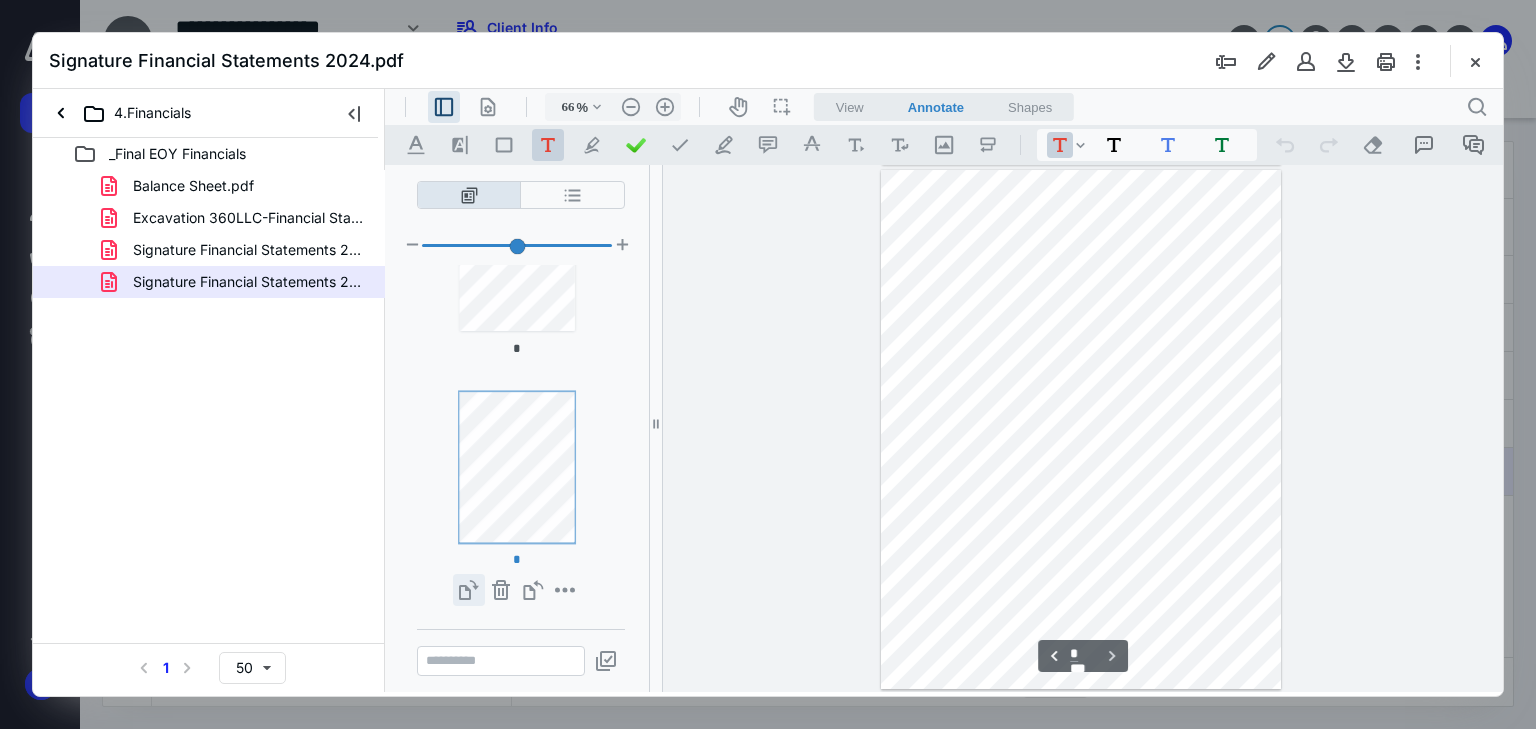 click on "**********" at bounding box center [469, 590] 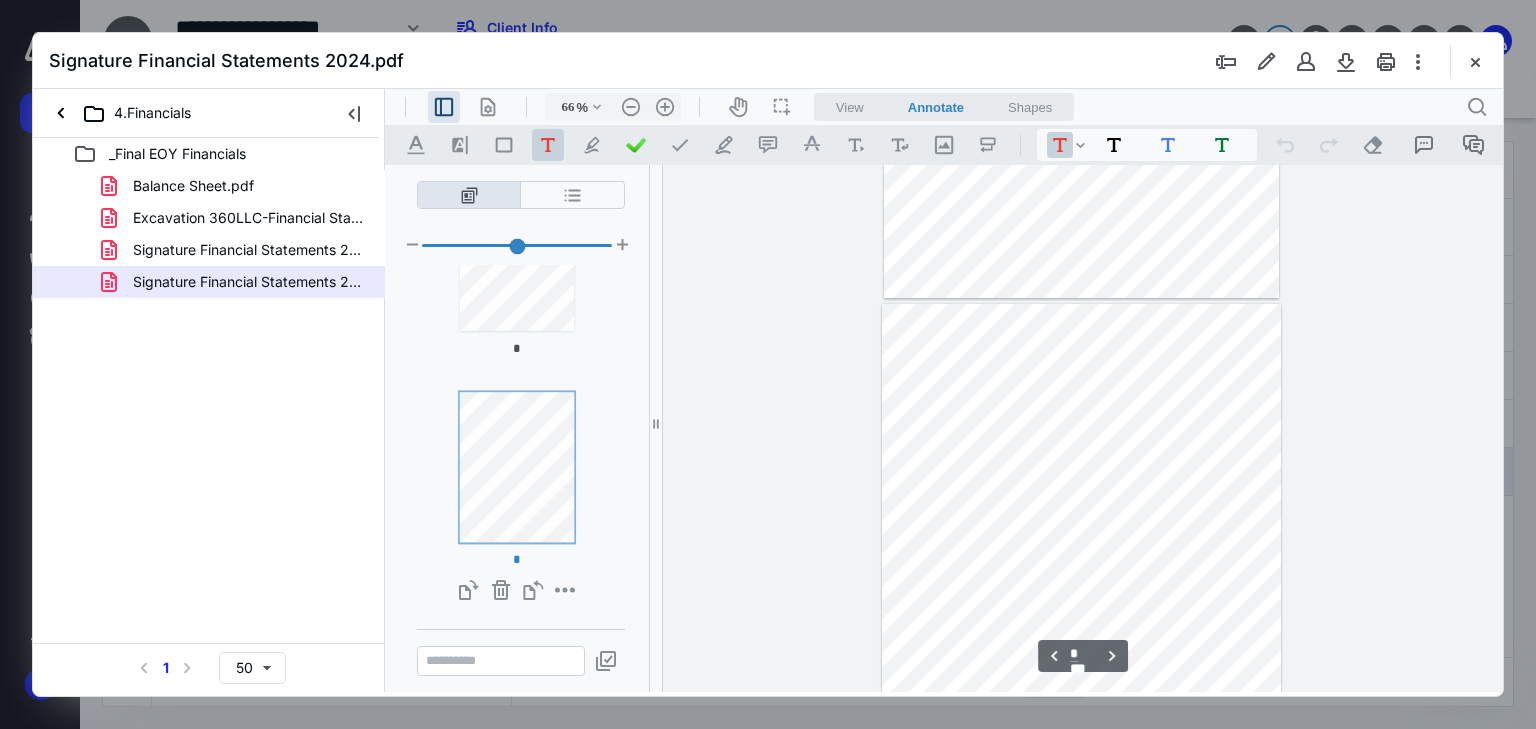 type on "*" 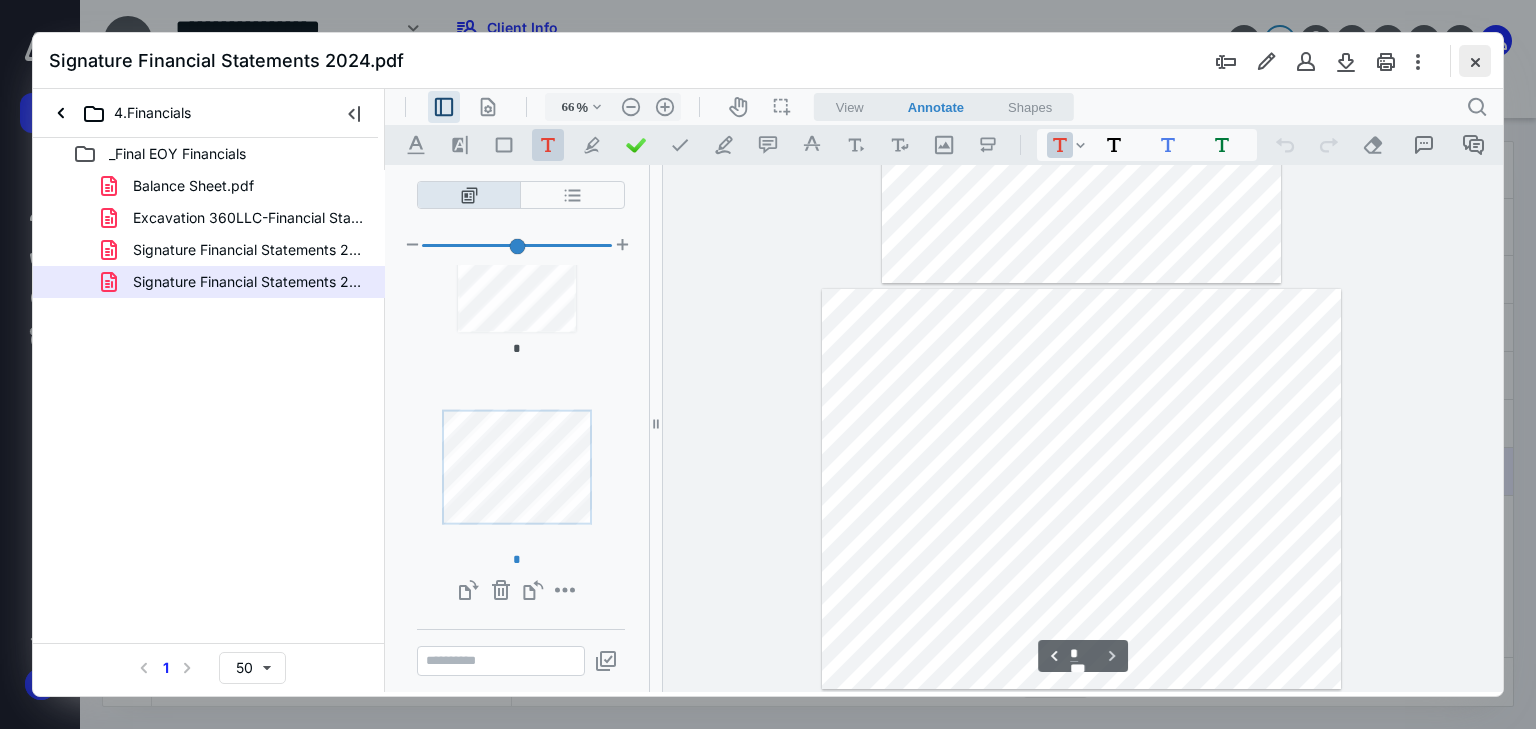 click at bounding box center (1475, 61) 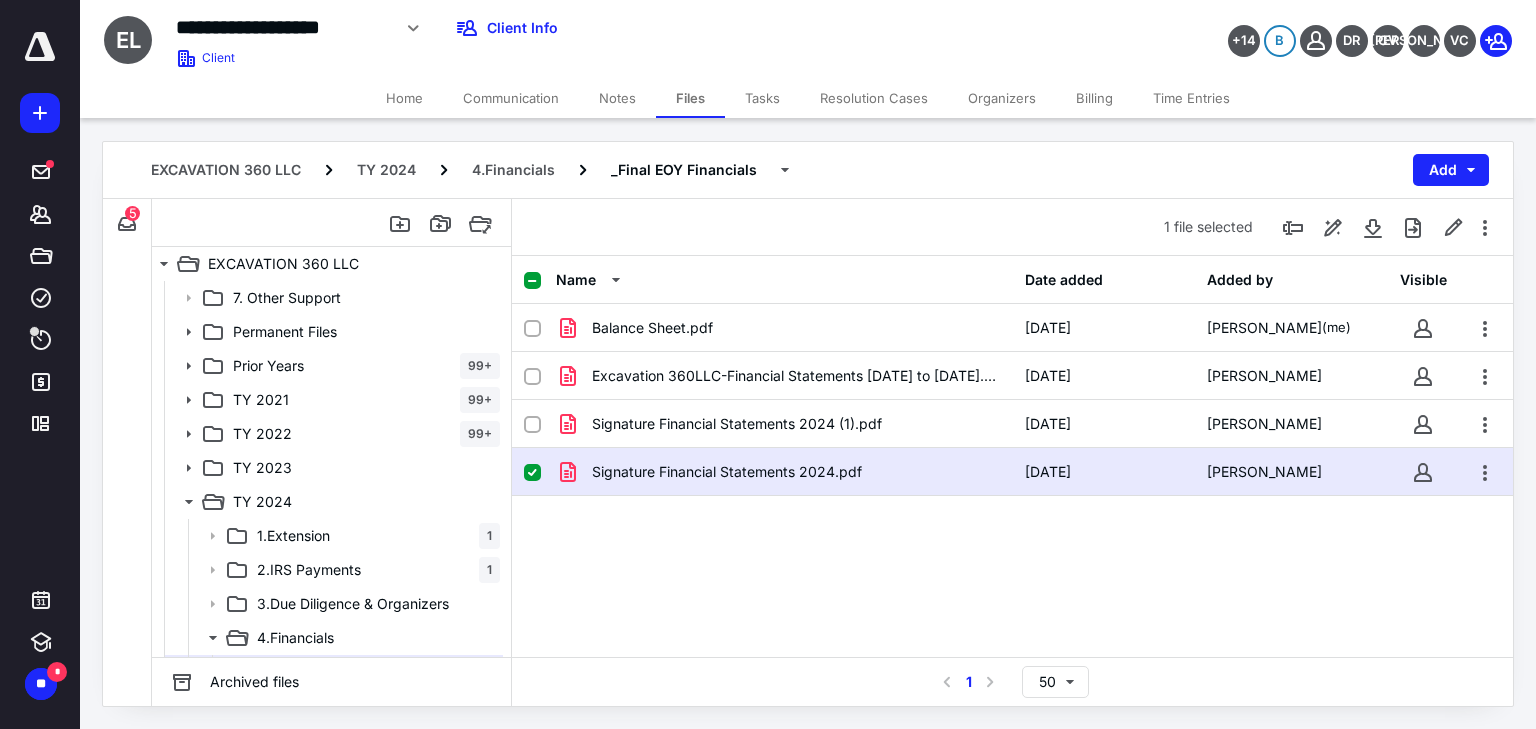 click on "Name Date added Added by Visible Balance Sheet.pdf [DATE] [PERSON_NAME]  (me) Excavation 360LLC-Financial Statements [DATE] to [DATE].pdf [DATE] [PERSON_NAME] Signature Financial Statements 2024 (1).pdf [DATE] [PERSON_NAME] Signature Financial Statements 2024.pdf [DATE] [PERSON_NAME]" at bounding box center [1012, 456] 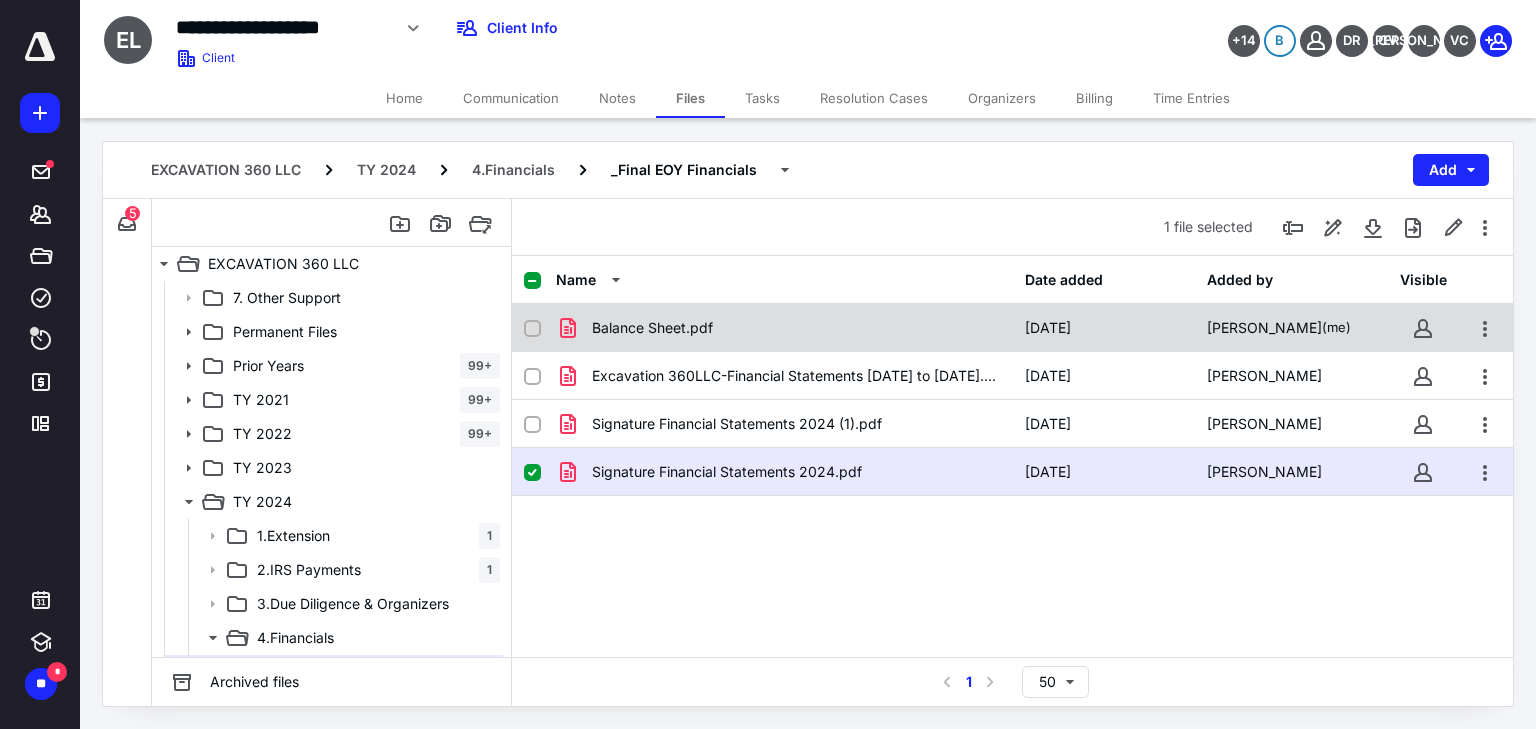 click at bounding box center (532, 329) 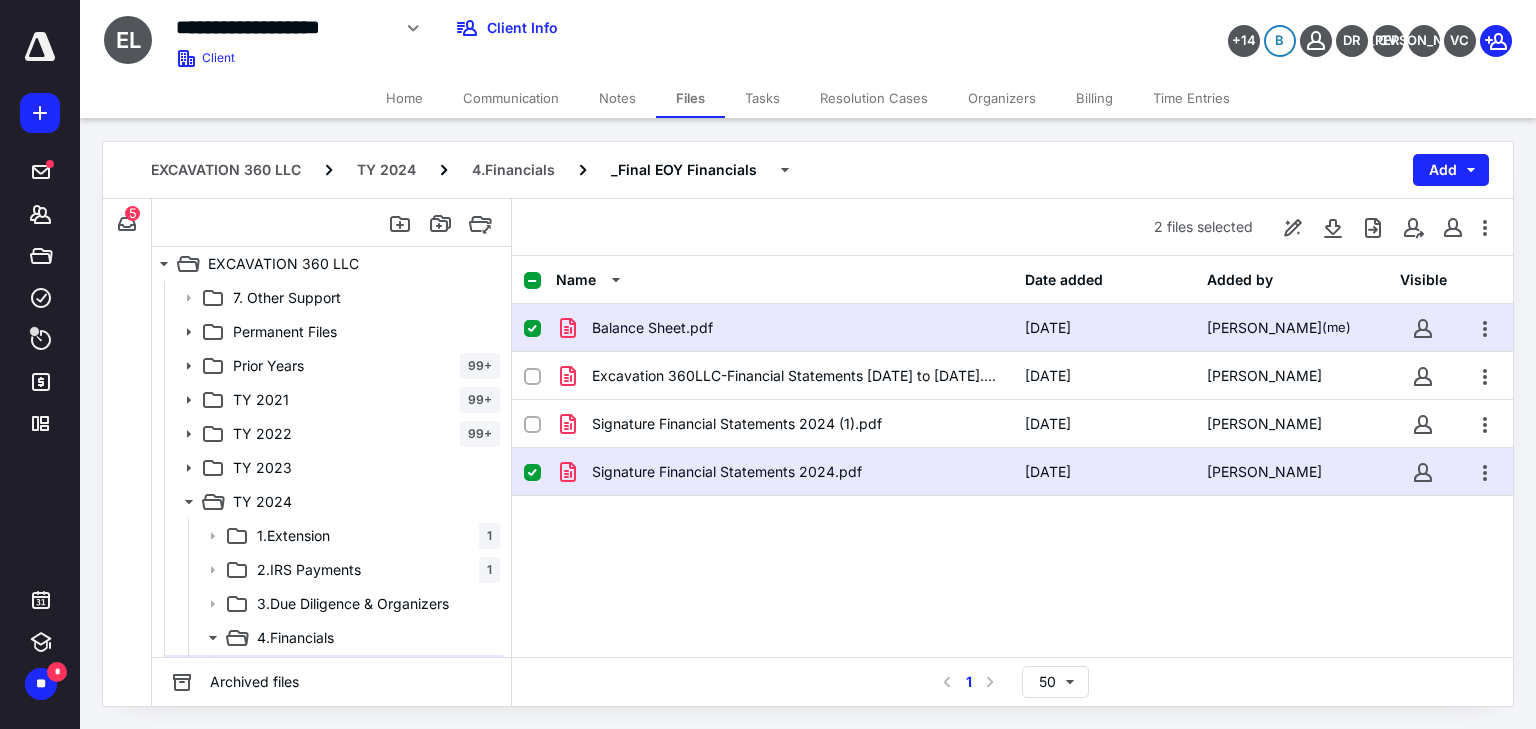 click on "Balance Sheet.pdf [DATE] [PERSON_NAME]  (me) Excavation 360LLC-Financial Statements [DATE] to [DATE].pdf [DATE] [PERSON_NAME] Signature Financial Statements 2024 (1).pdf [DATE] [PERSON_NAME] Signature Financial Statements 2024.pdf [DATE] [PERSON_NAME]" at bounding box center [1012, 454] 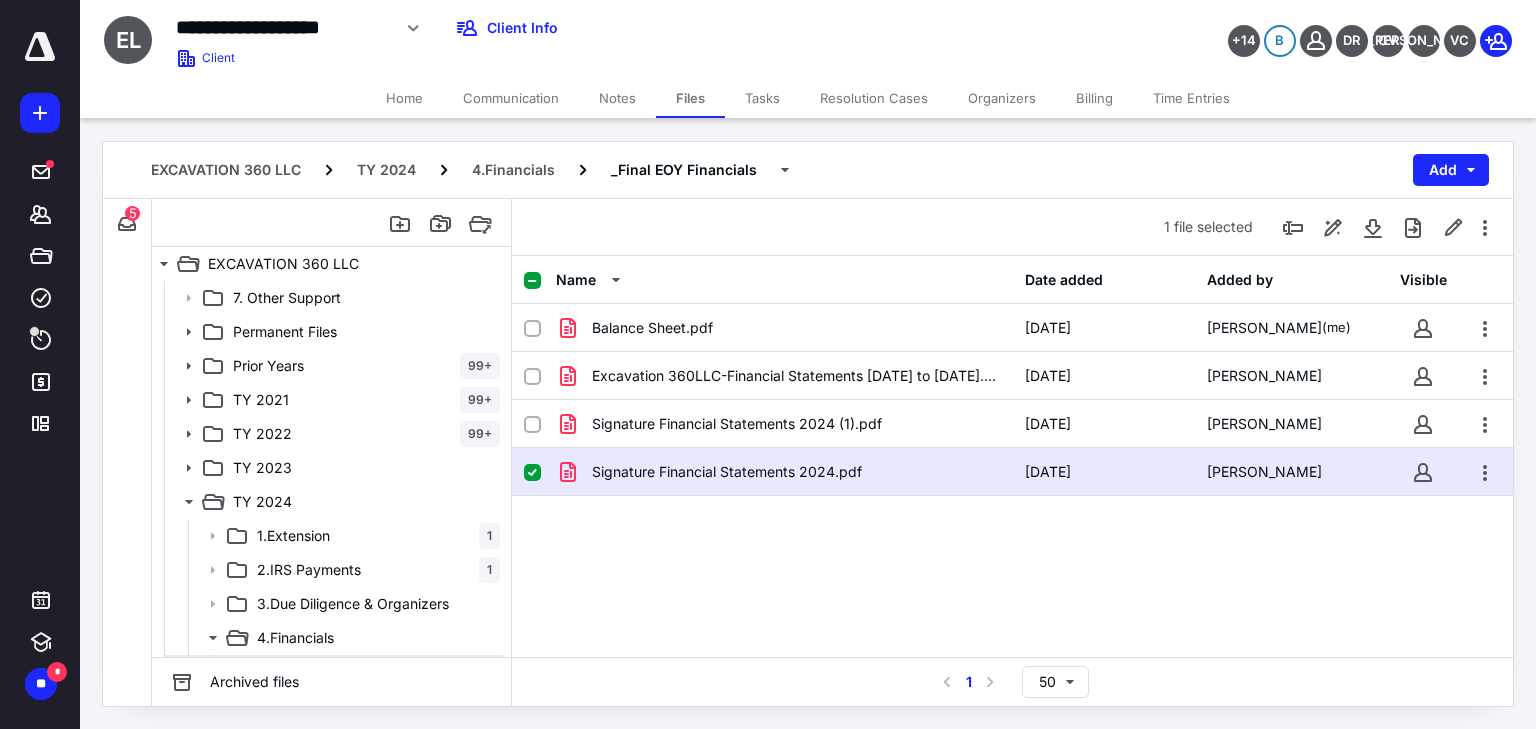 click on "Balance Sheet.pdf [DATE] [PERSON_NAME]  (me) Excavation 360LLC-Financial Statements [DATE] to [DATE].pdf [DATE] [PERSON_NAME] Signature Financial Statements 2024 (1).pdf [DATE] [PERSON_NAME] Signature Financial Statements 2024.pdf [DATE] [PERSON_NAME]" at bounding box center [1012, 454] 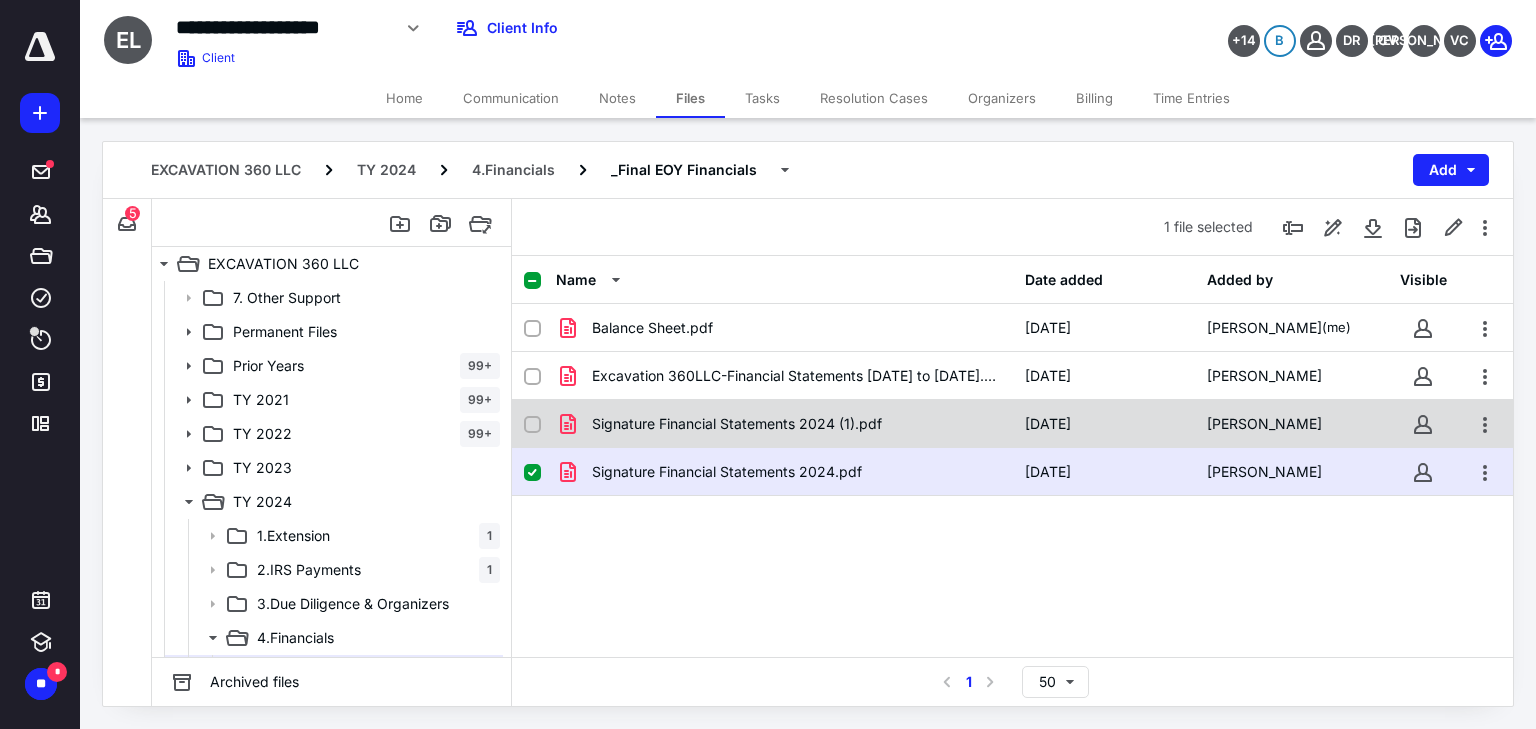 click on "Signature Financial Statements 2024 (1).pdf" at bounding box center (737, 424) 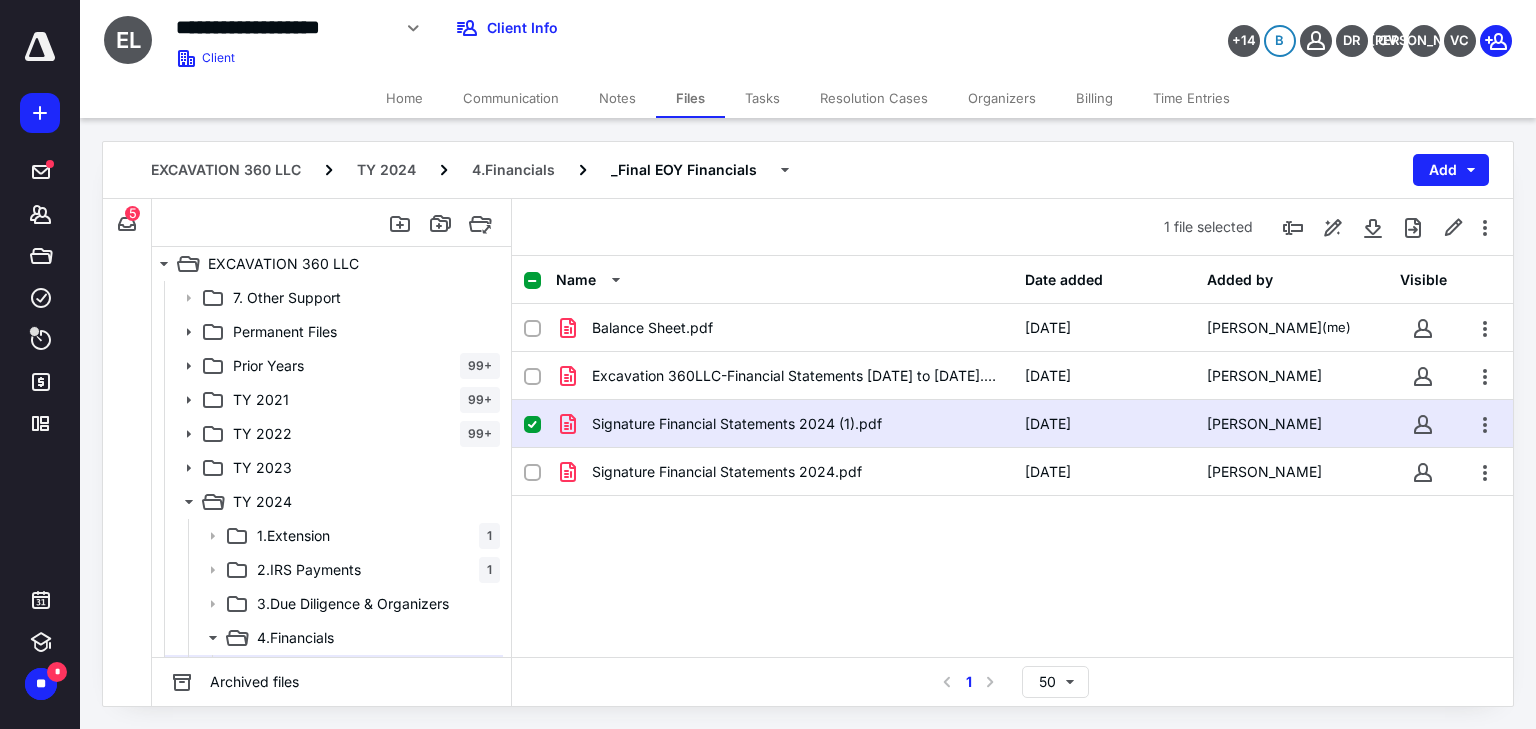 click on "Signature Financial Statements 2024 (1).pdf" at bounding box center (737, 424) 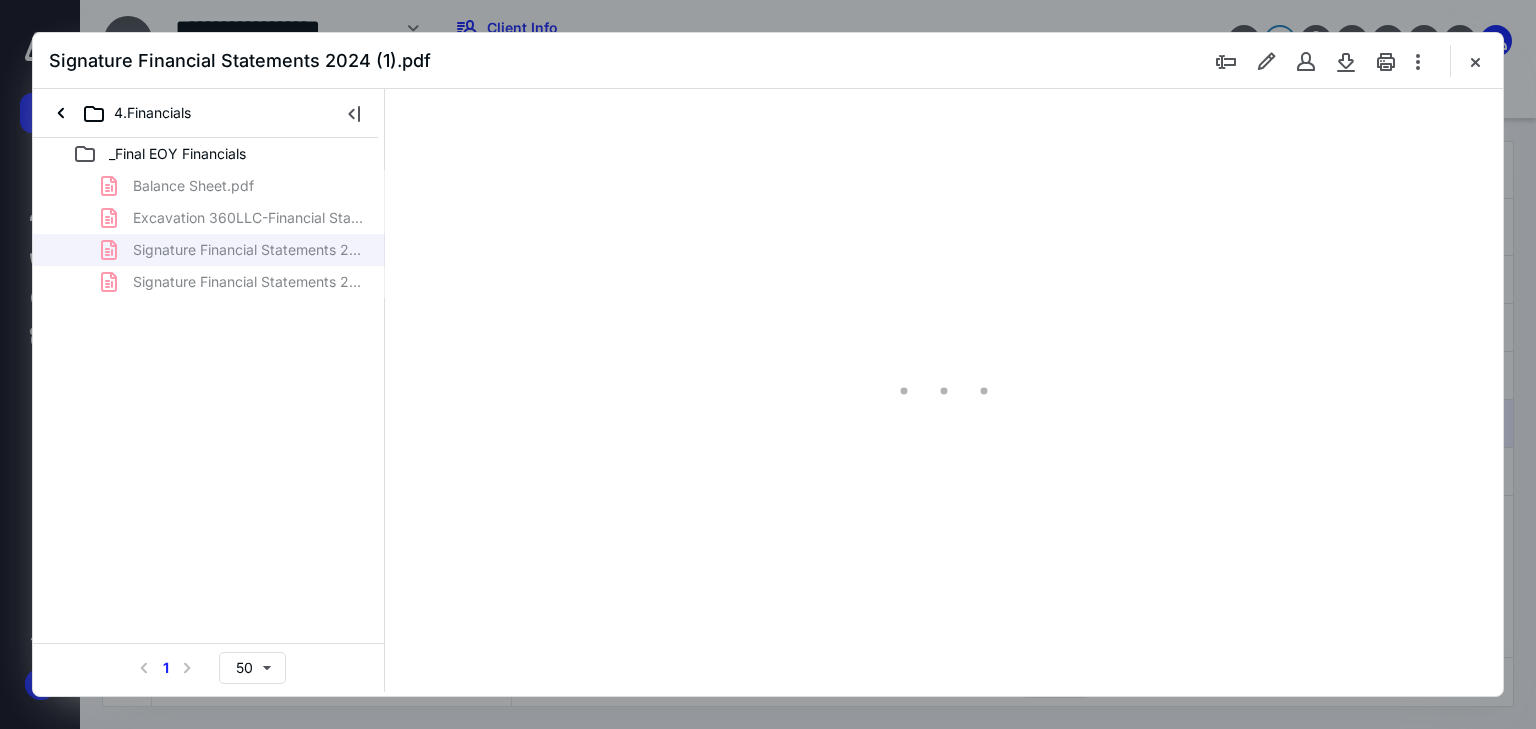 type on "66" 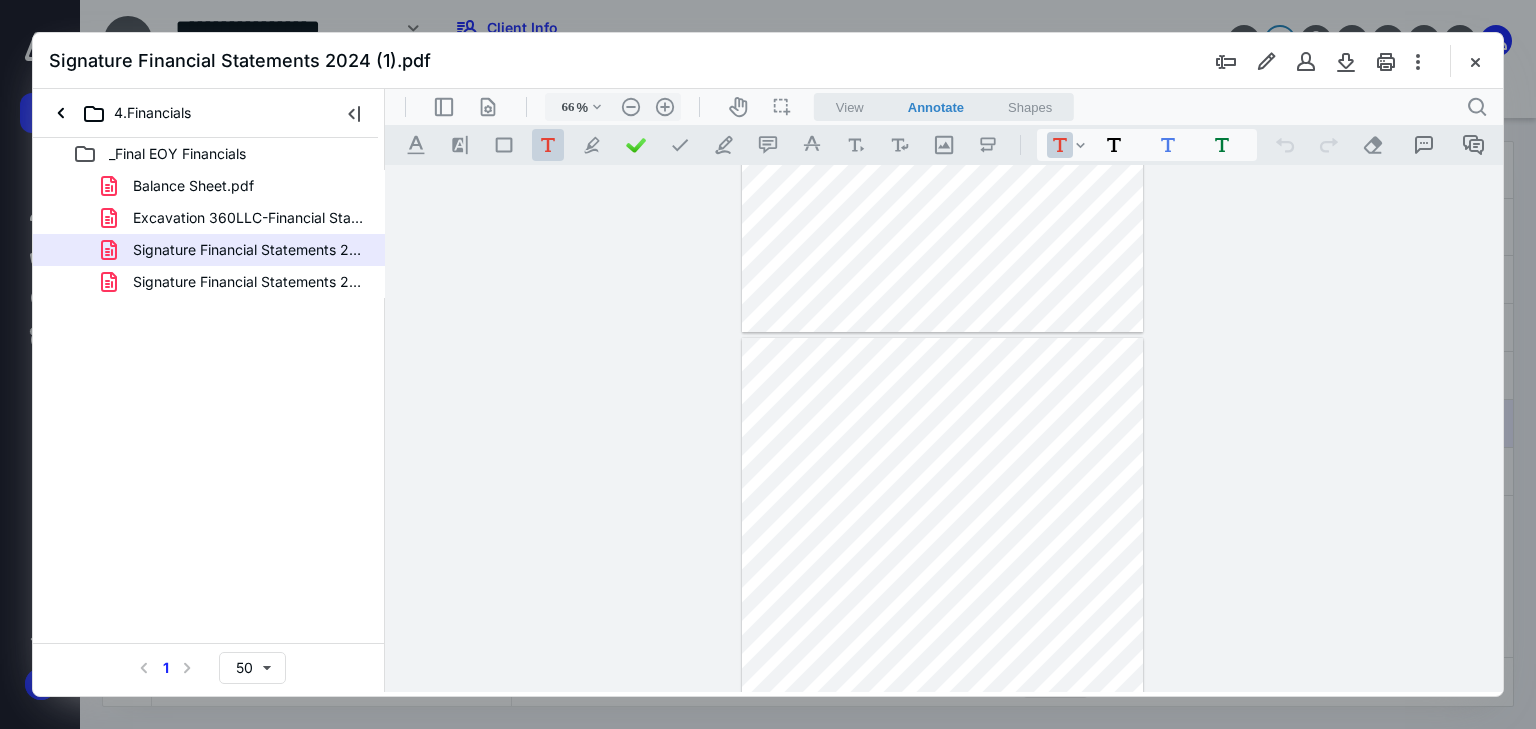 type on "*" 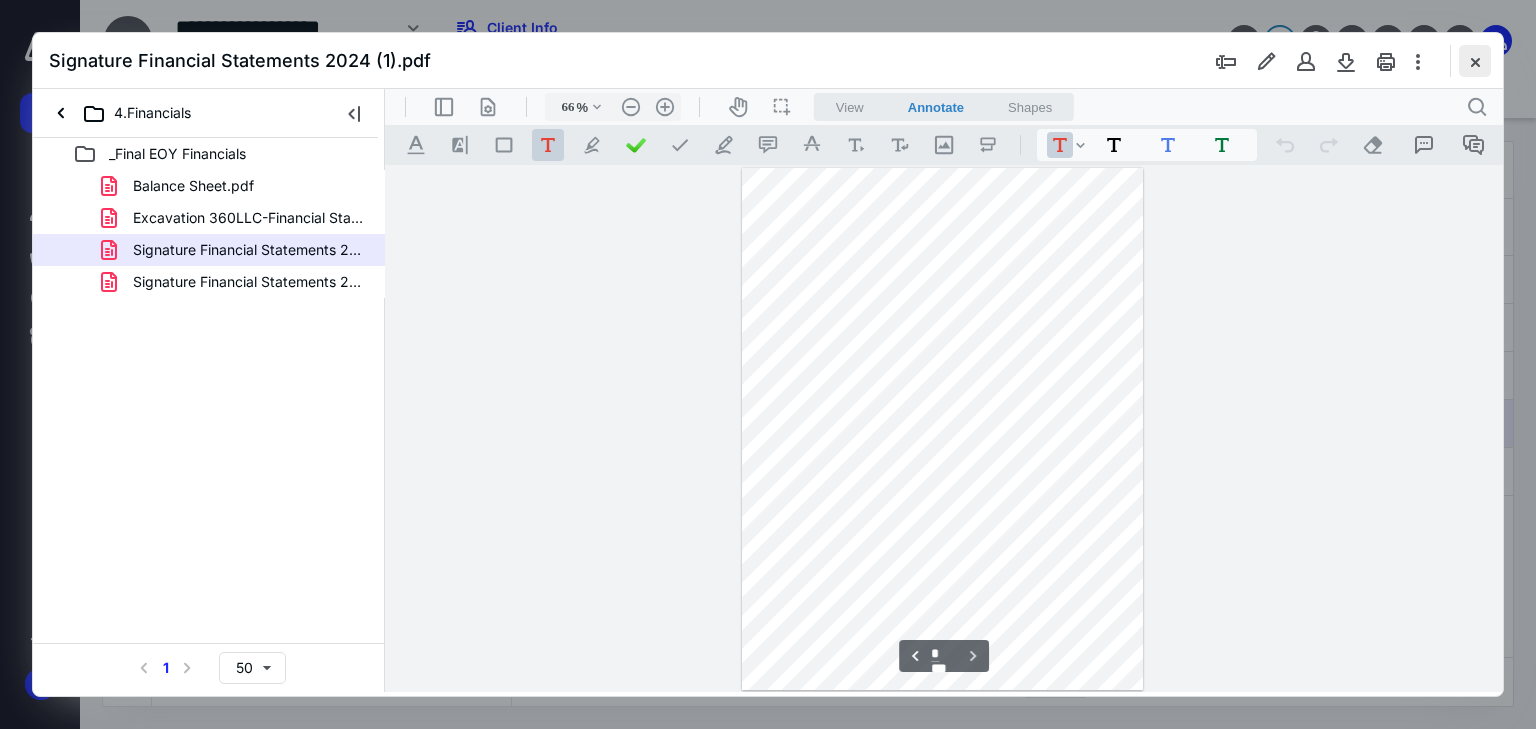 click at bounding box center [1475, 61] 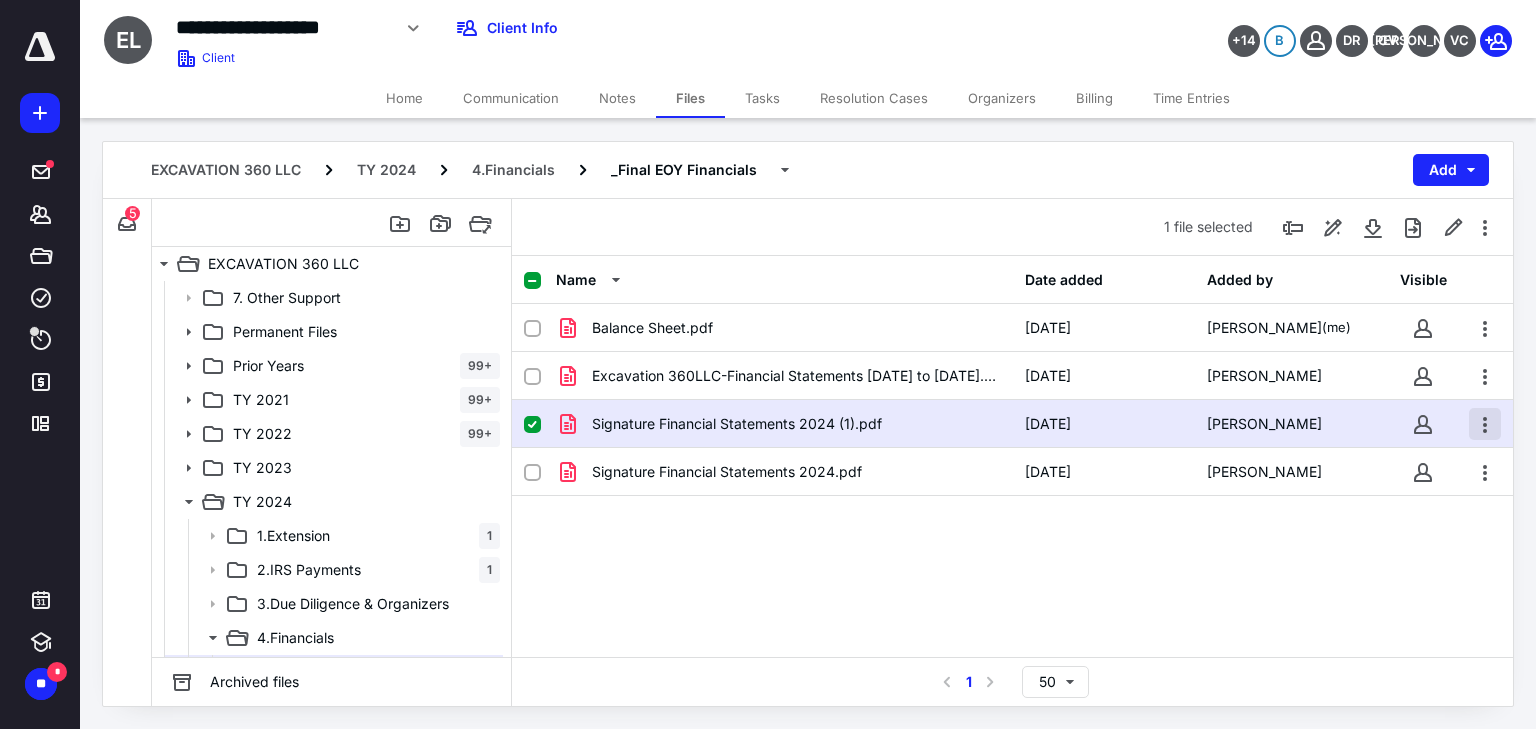 click at bounding box center (1485, 424) 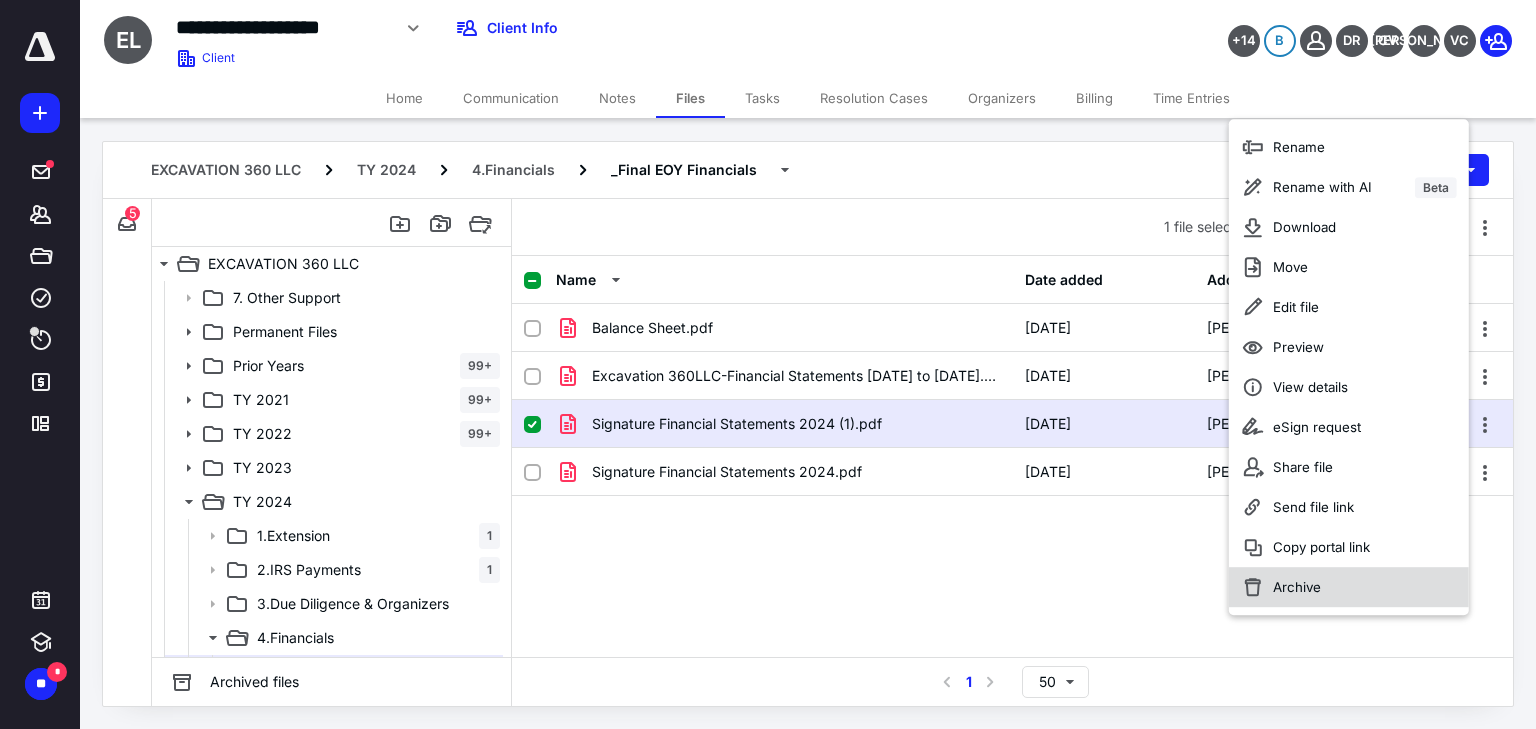 click on "Archive" at bounding box center (1297, 587) 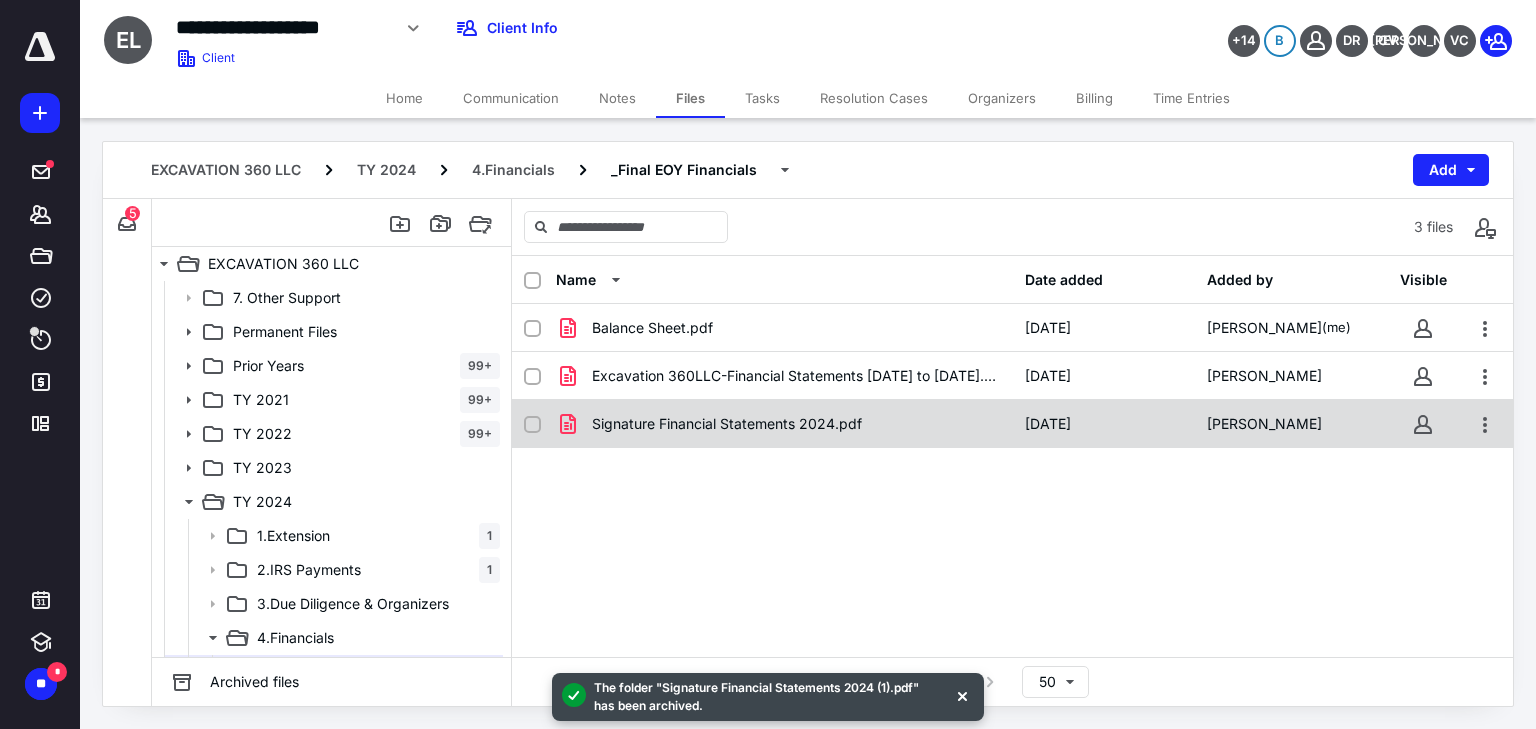 click at bounding box center (540, 424) 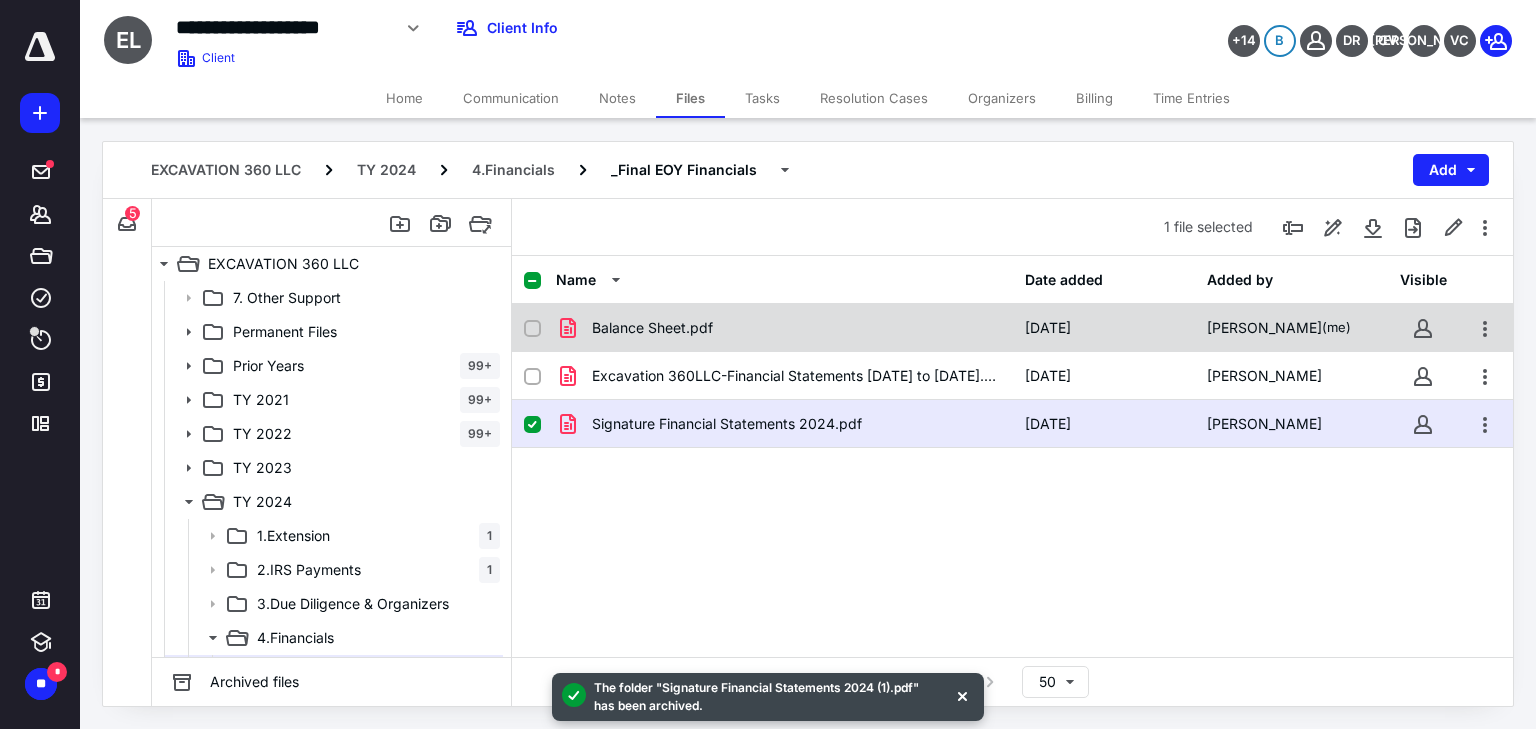 click 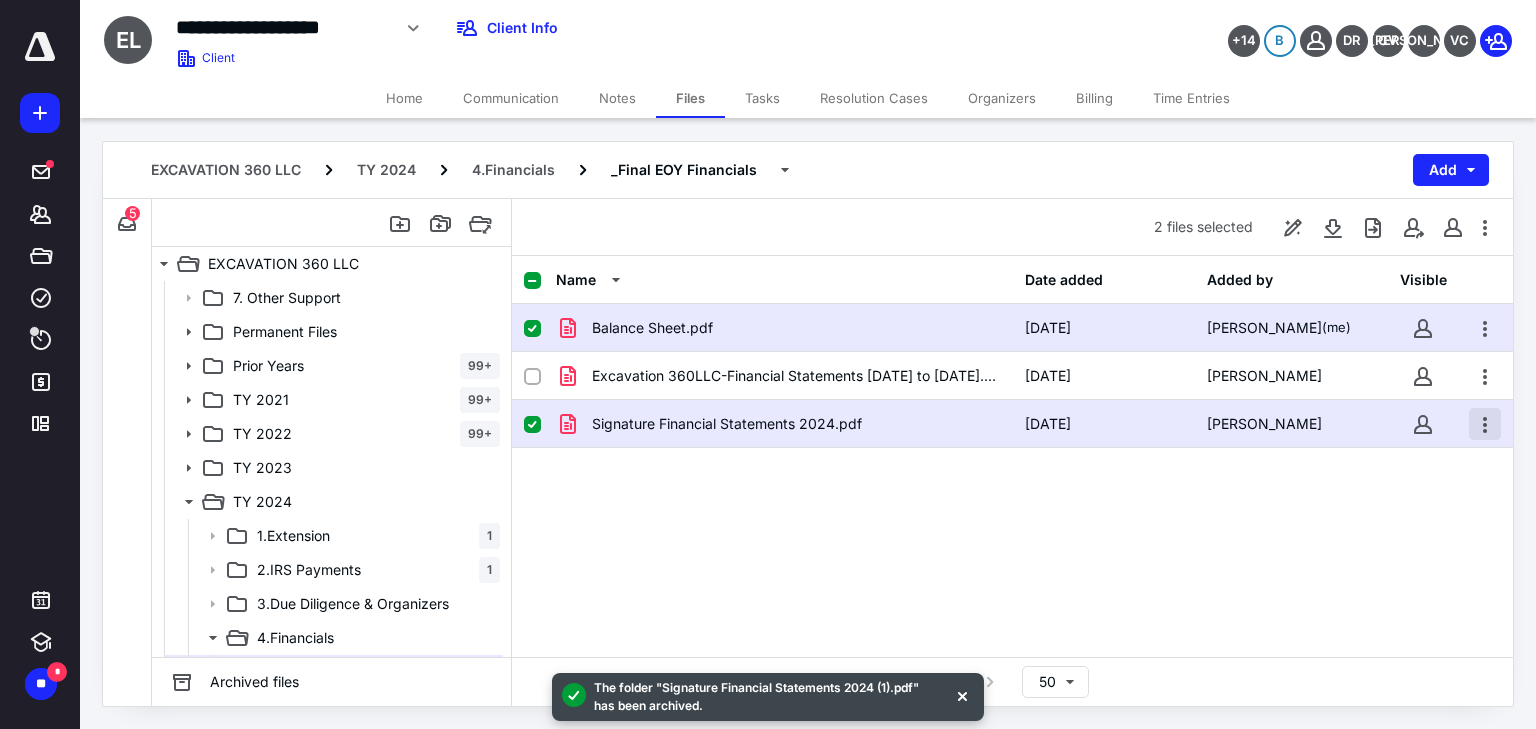 click at bounding box center (1485, 424) 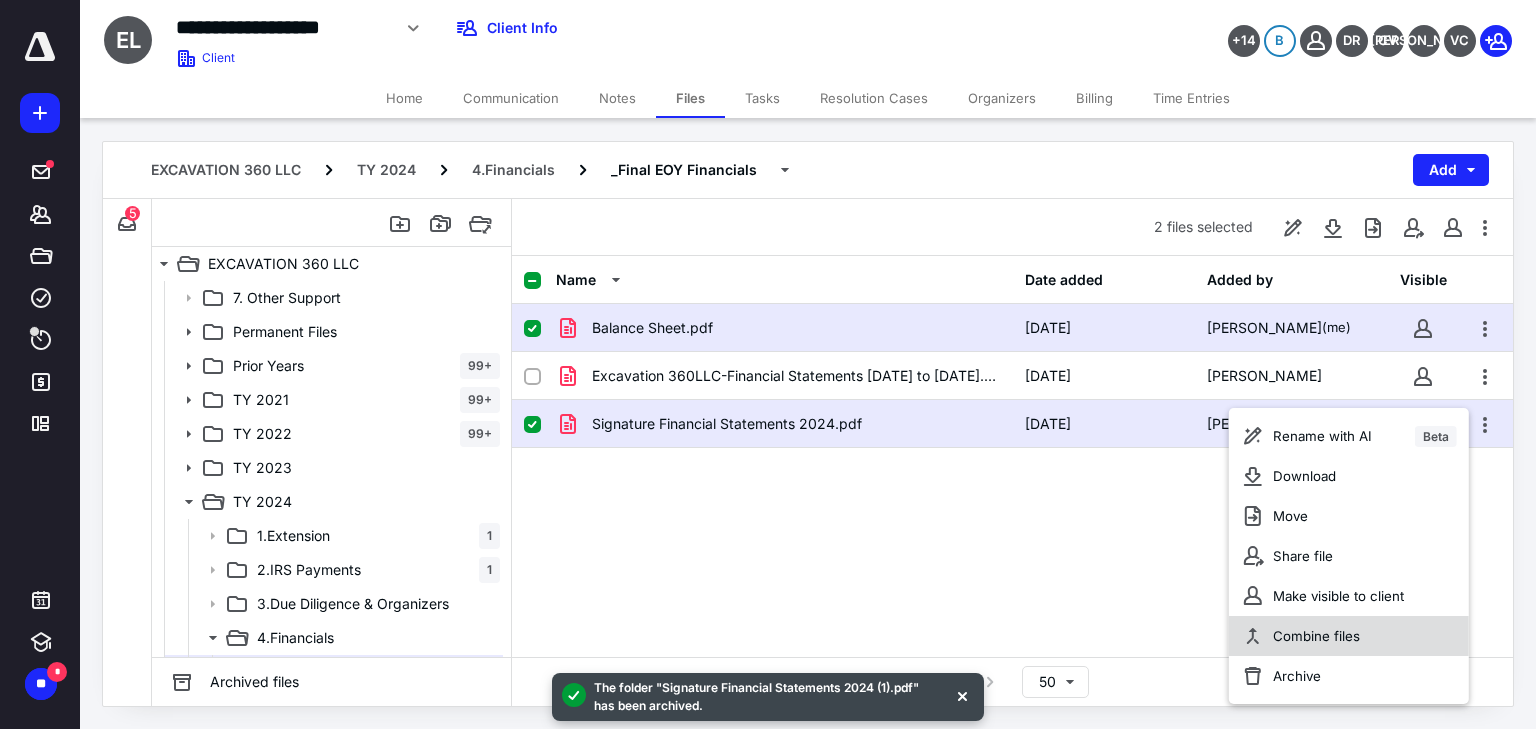 click on "Combine files" at bounding box center (1316, 636) 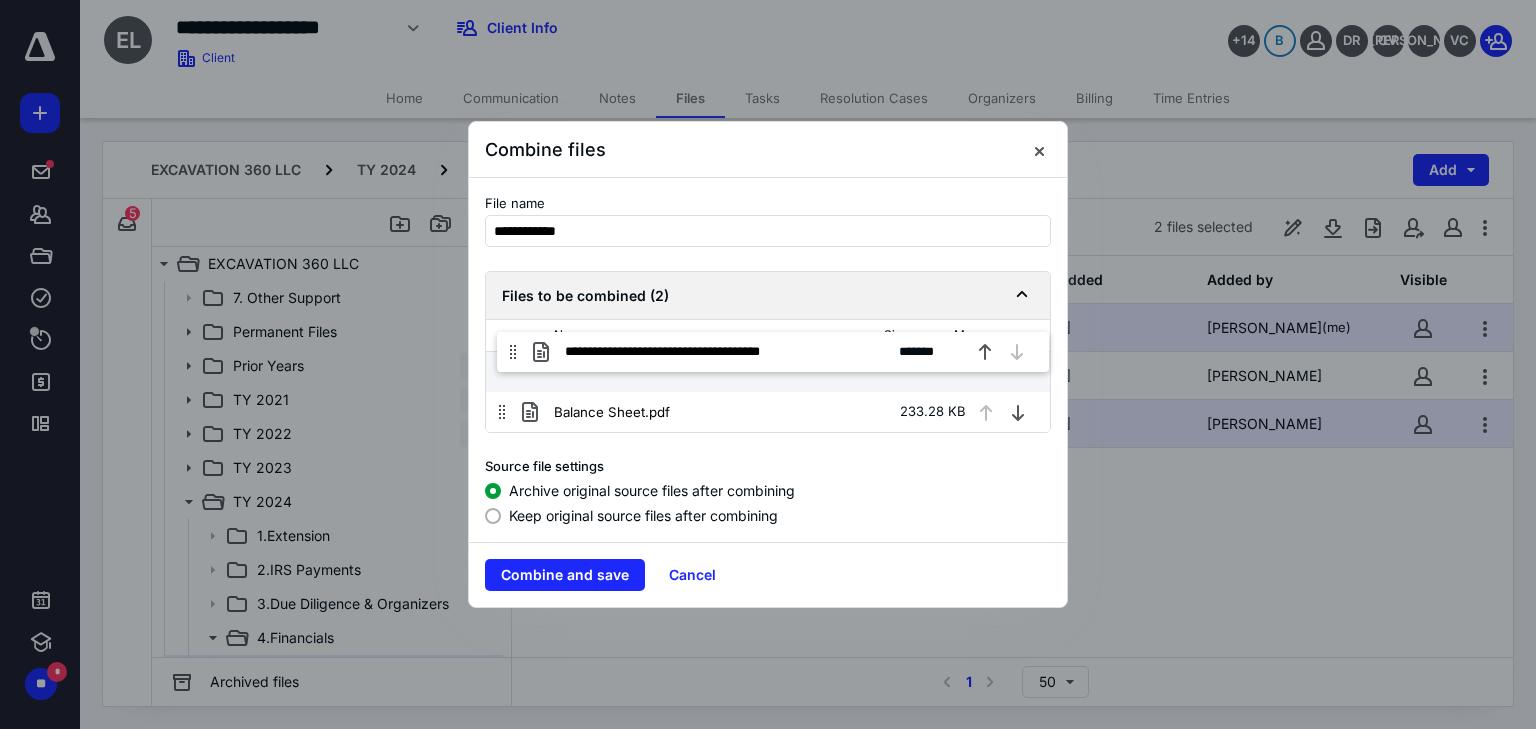 drag, startPoint x: 508, startPoint y: 419, endPoint x: 519, endPoint y: 354, distance: 65.9242 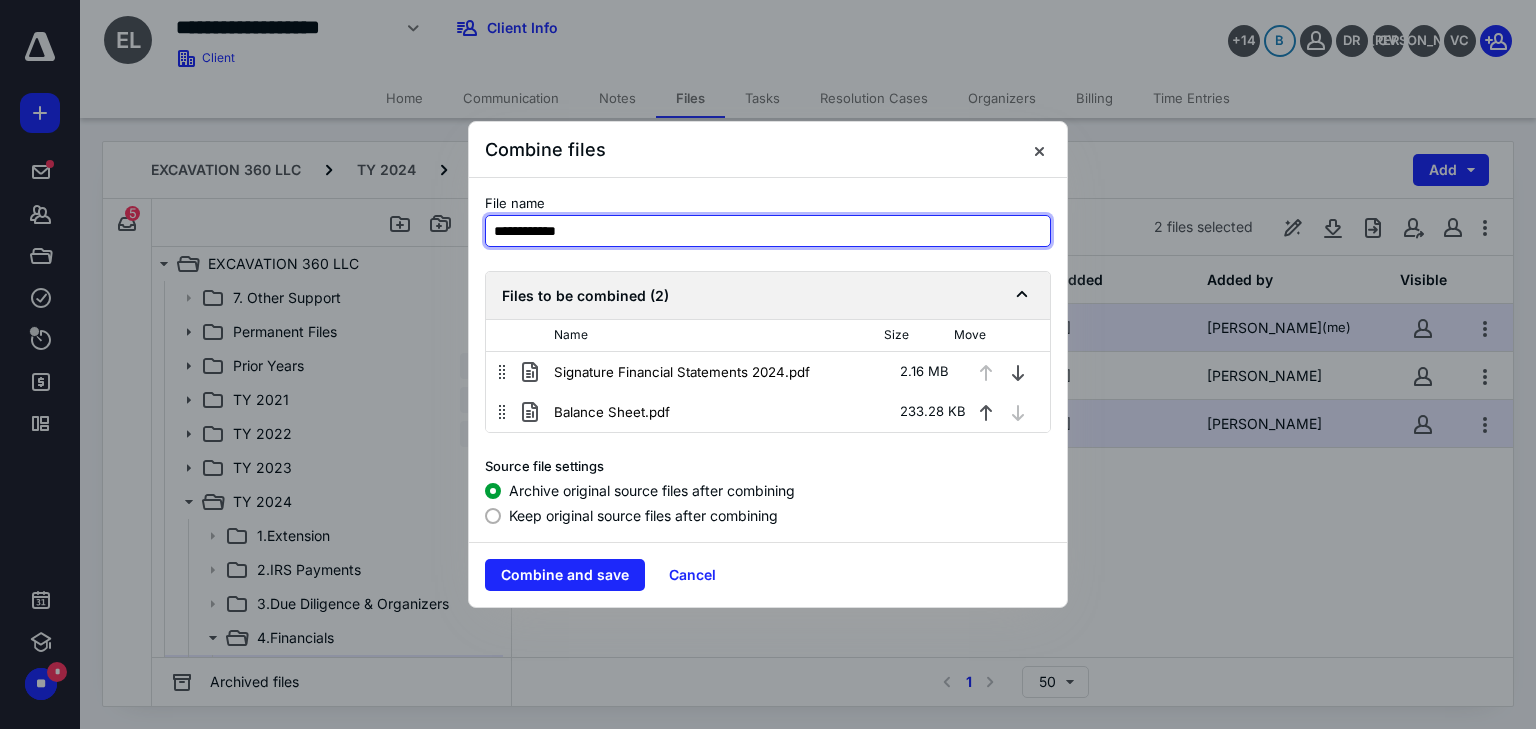 click on "**********" at bounding box center [768, 231] 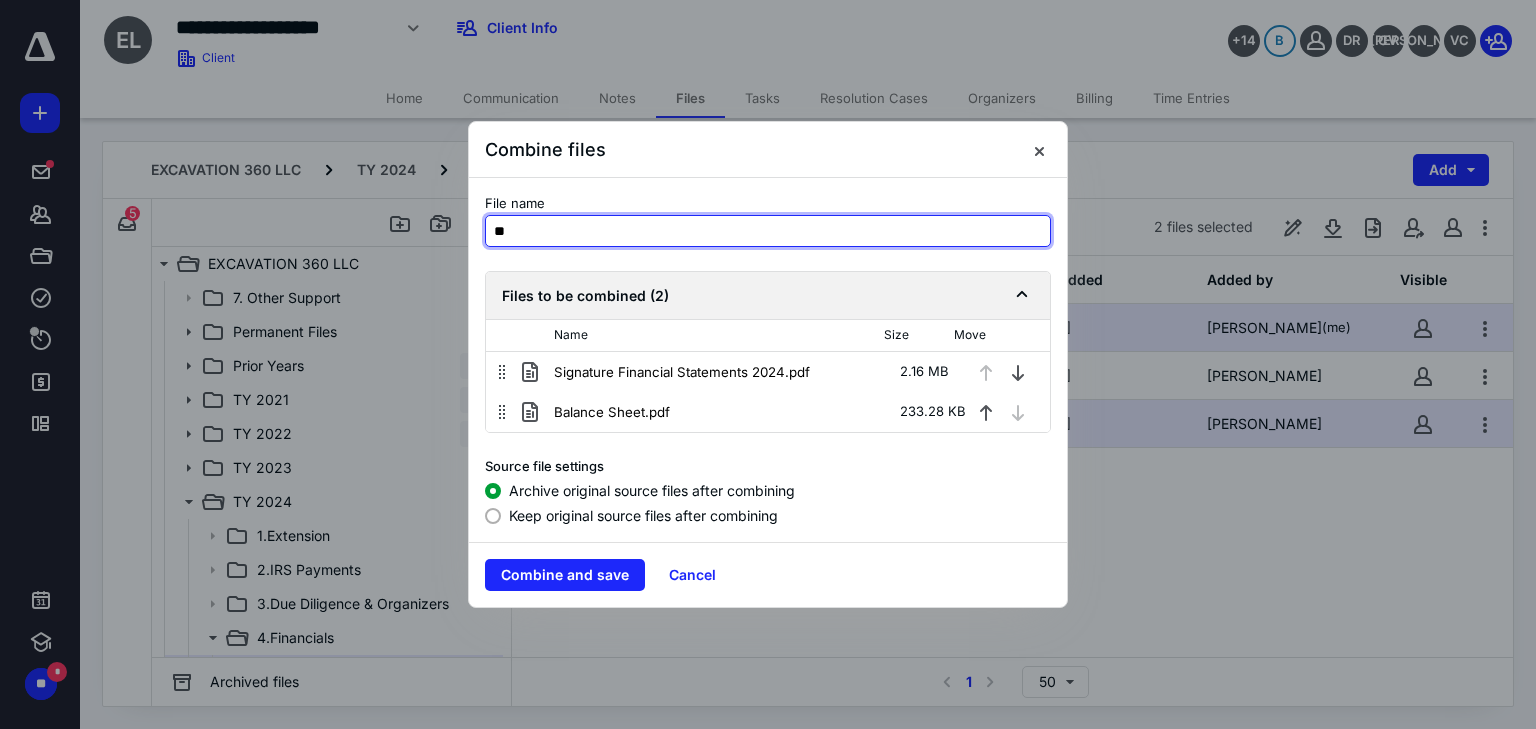 type on "*" 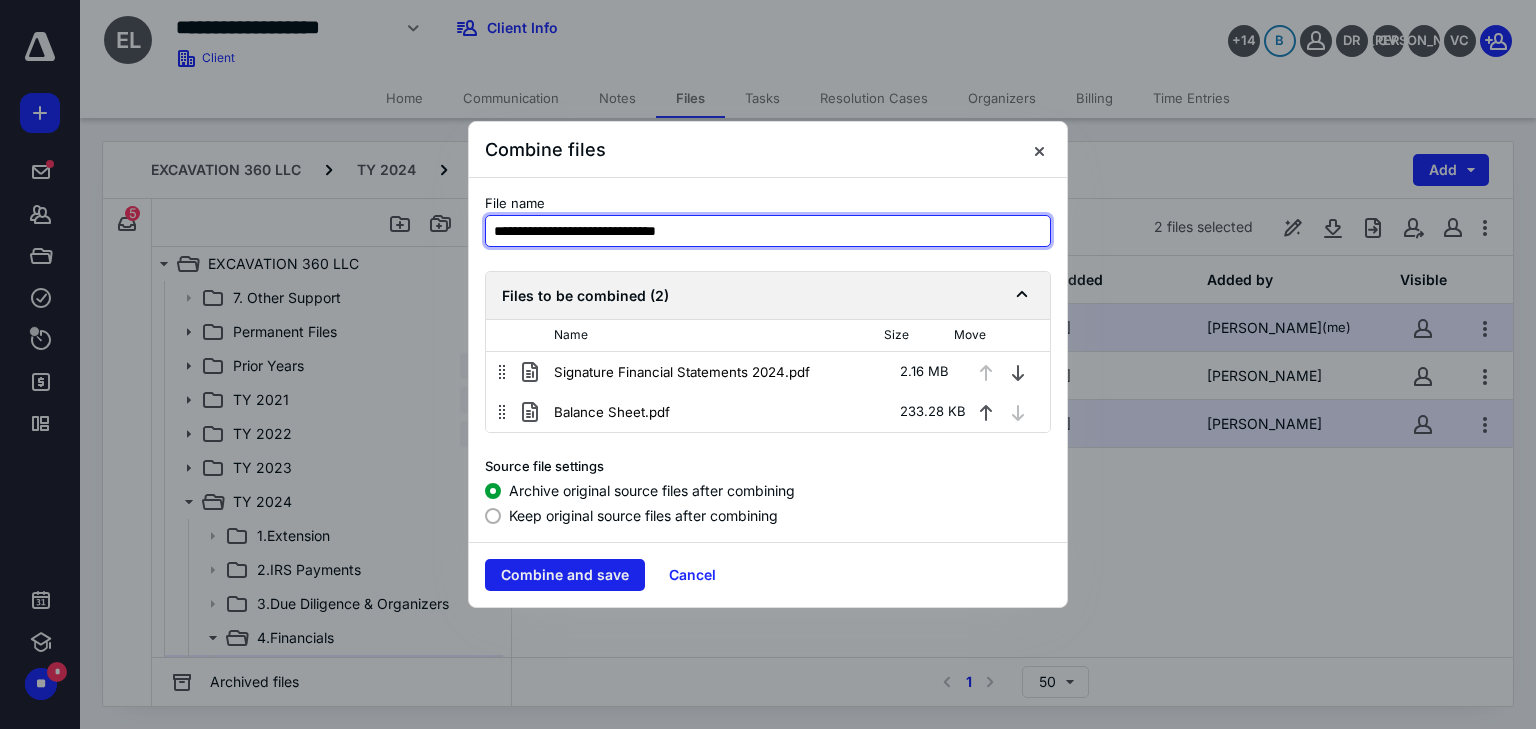 type on "**********" 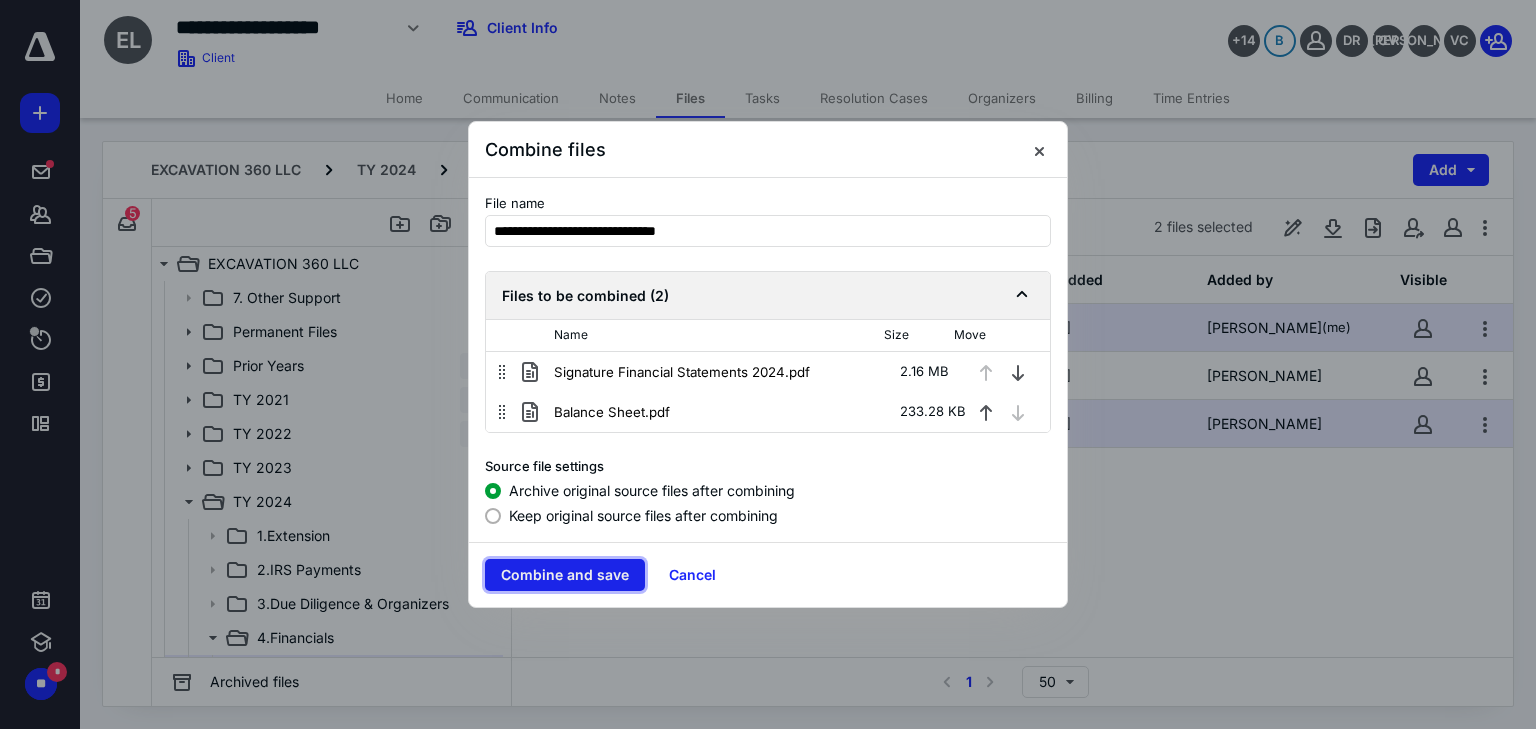 click on "Combine and save" at bounding box center [565, 575] 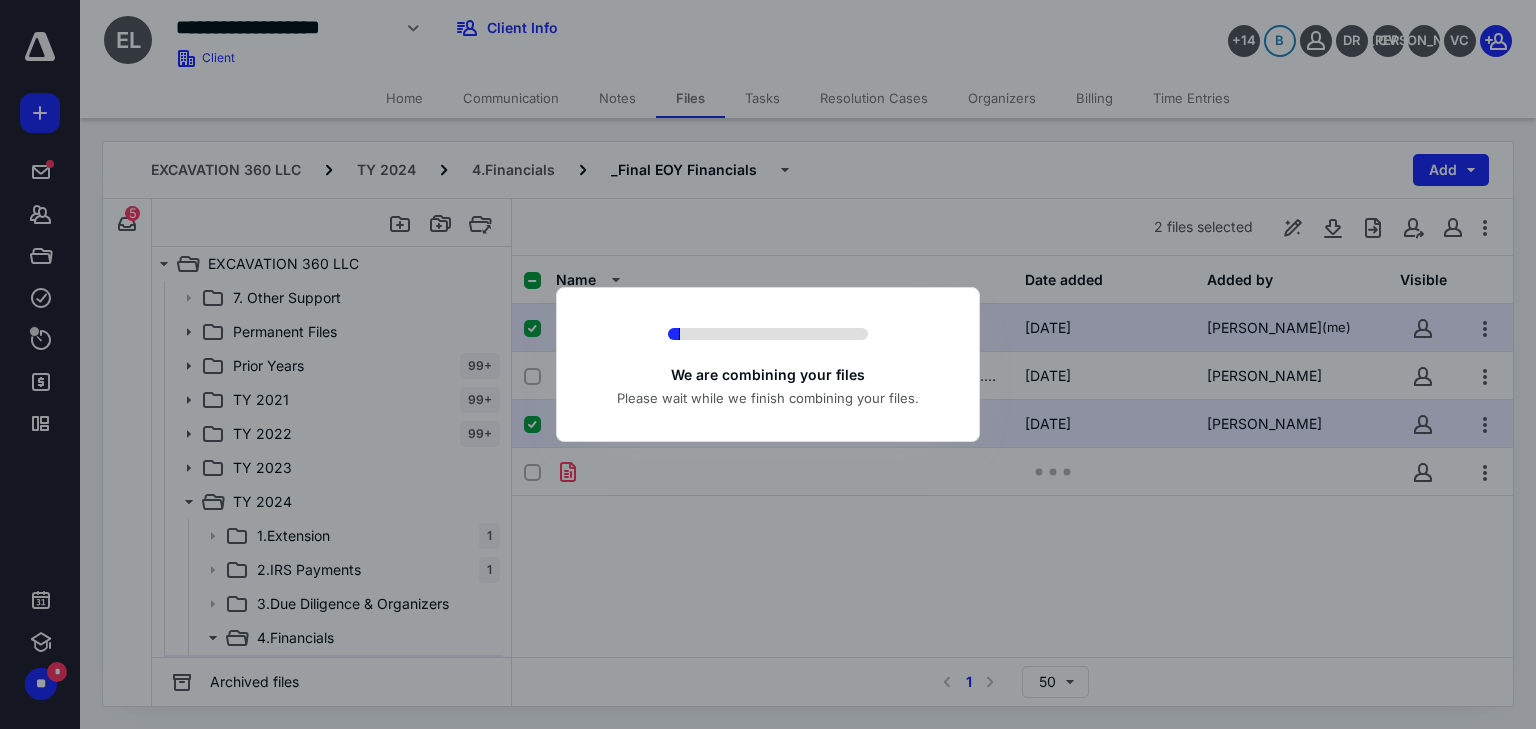 checkbox on "false" 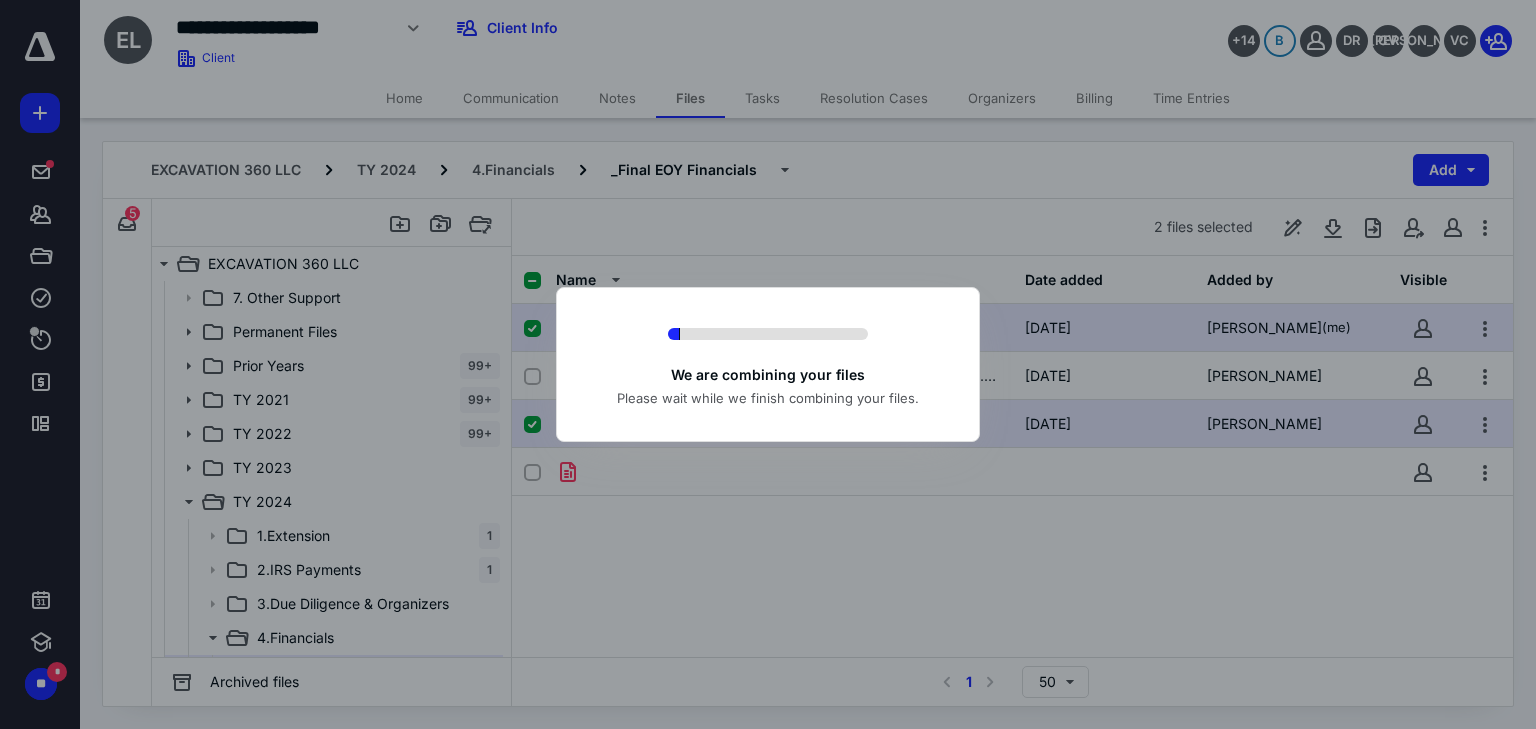checkbox on "false" 